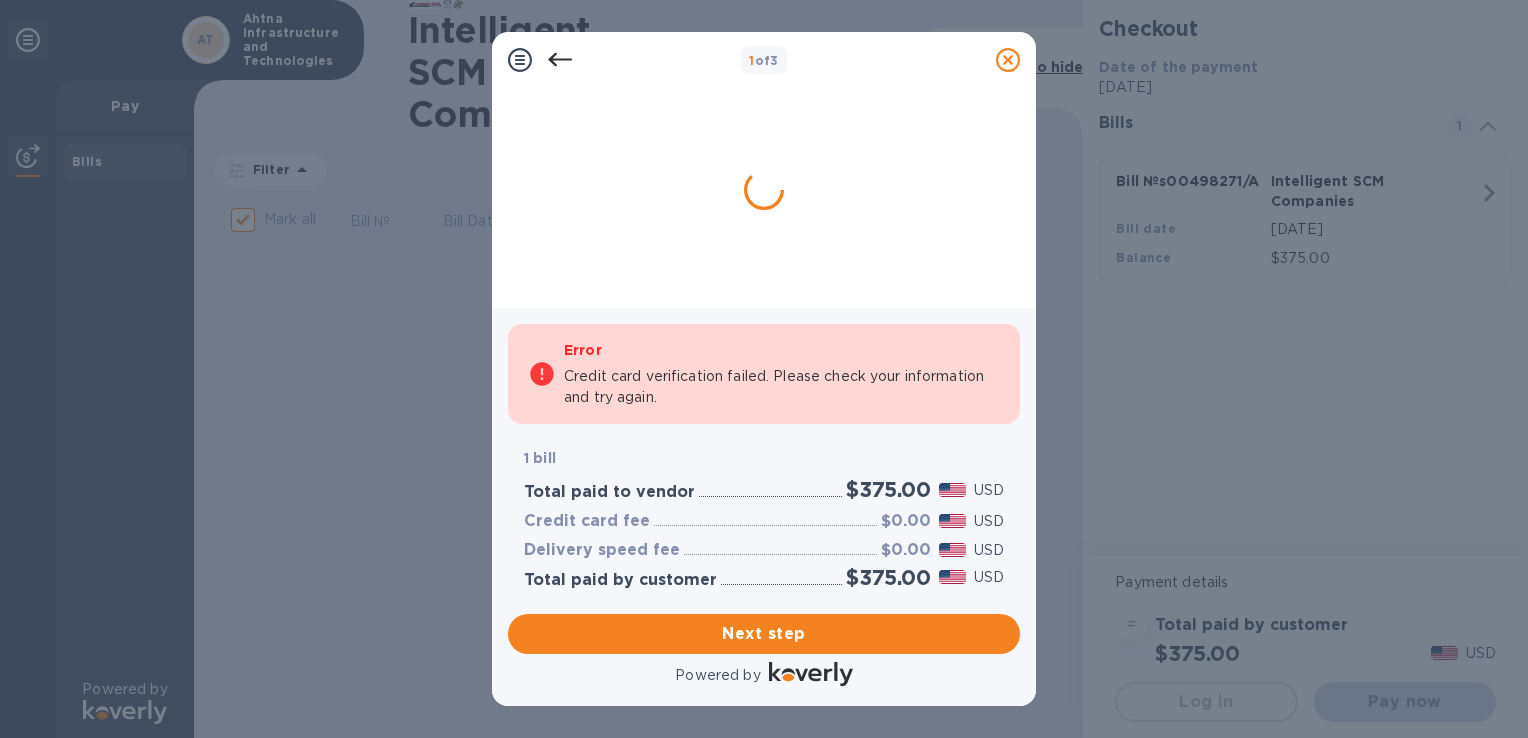 scroll, scrollTop: 0, scrollLeft: 0, axis: both 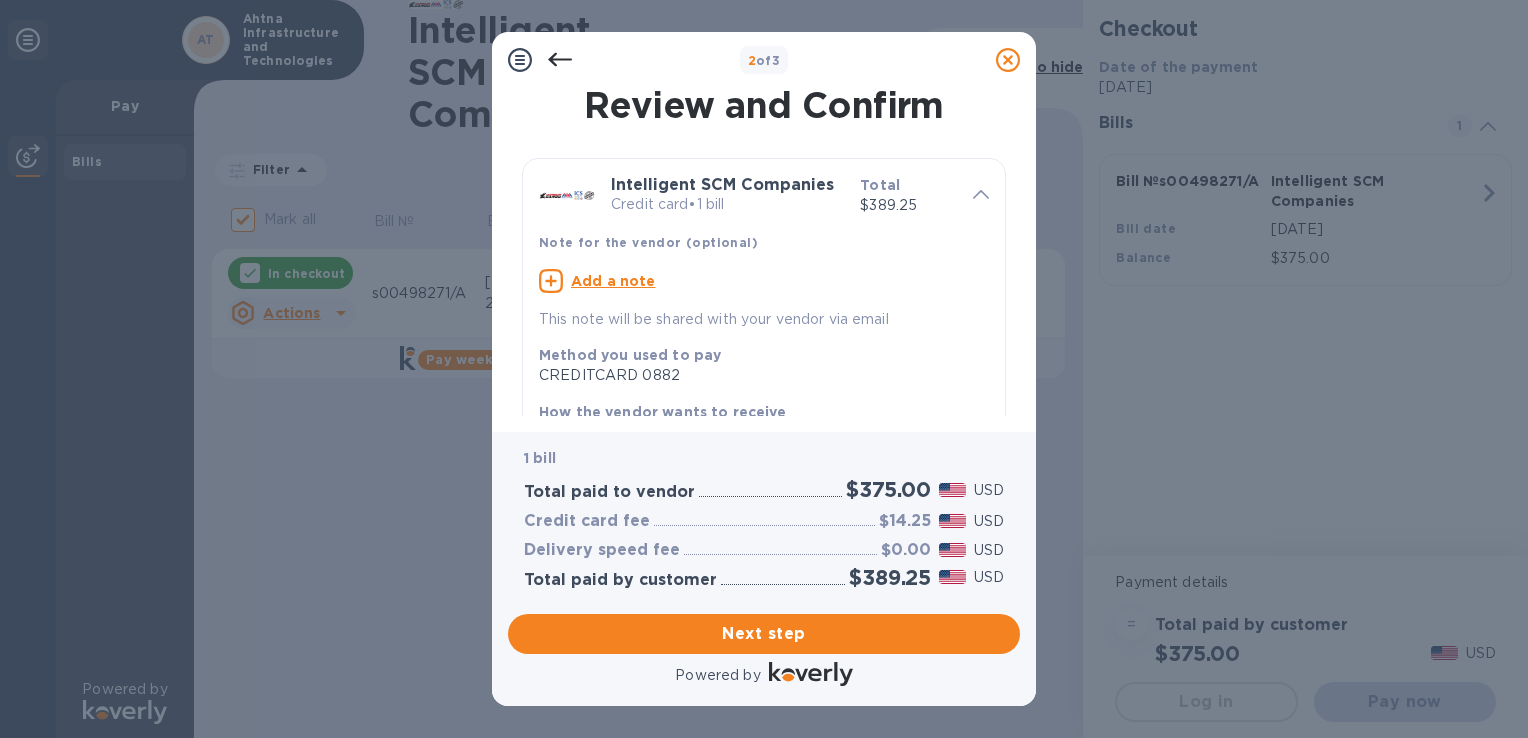 click on "This note will be shared with your vendor via email" at bounding box center [764, 319] 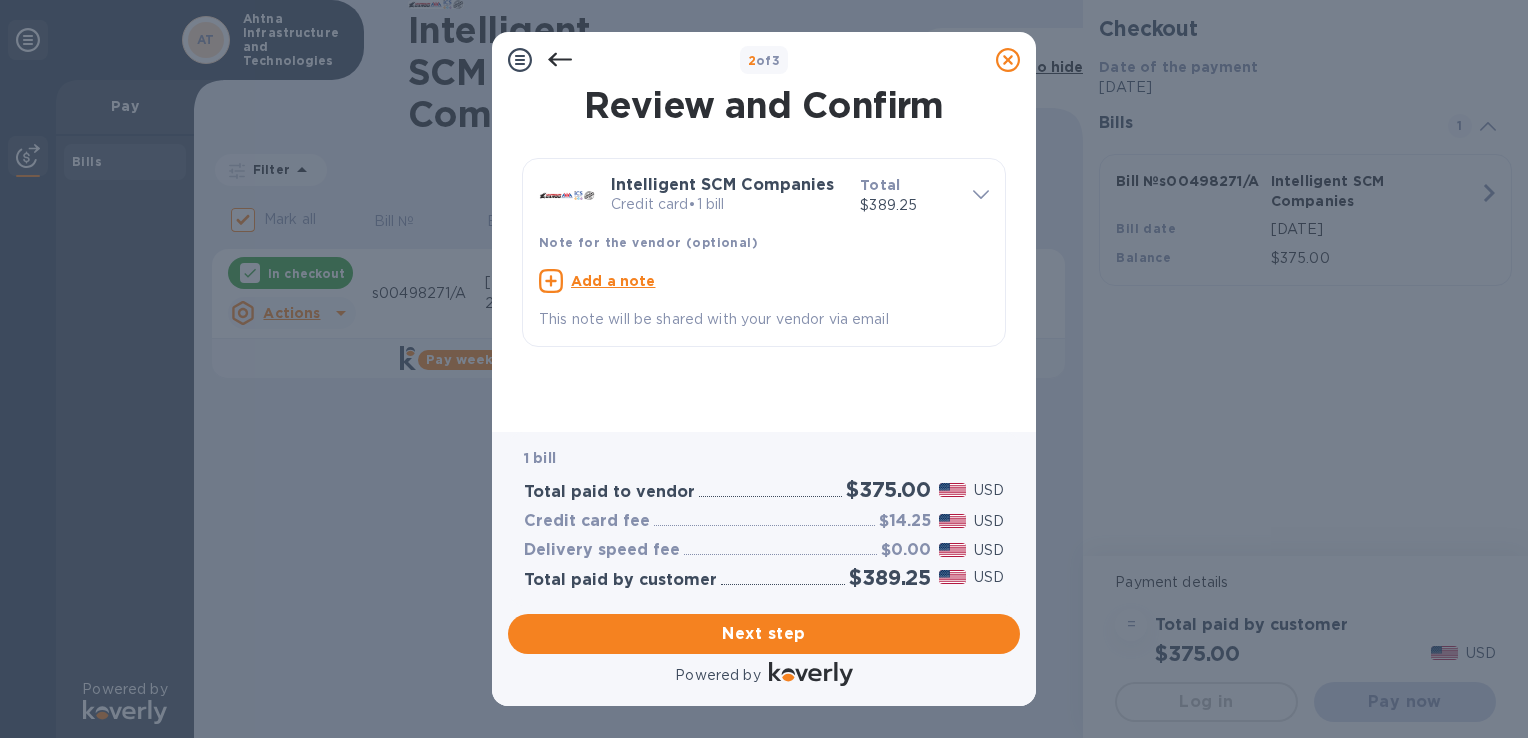 click on "This note will be shared with your vendor via email" at bounding box center [764, 319] 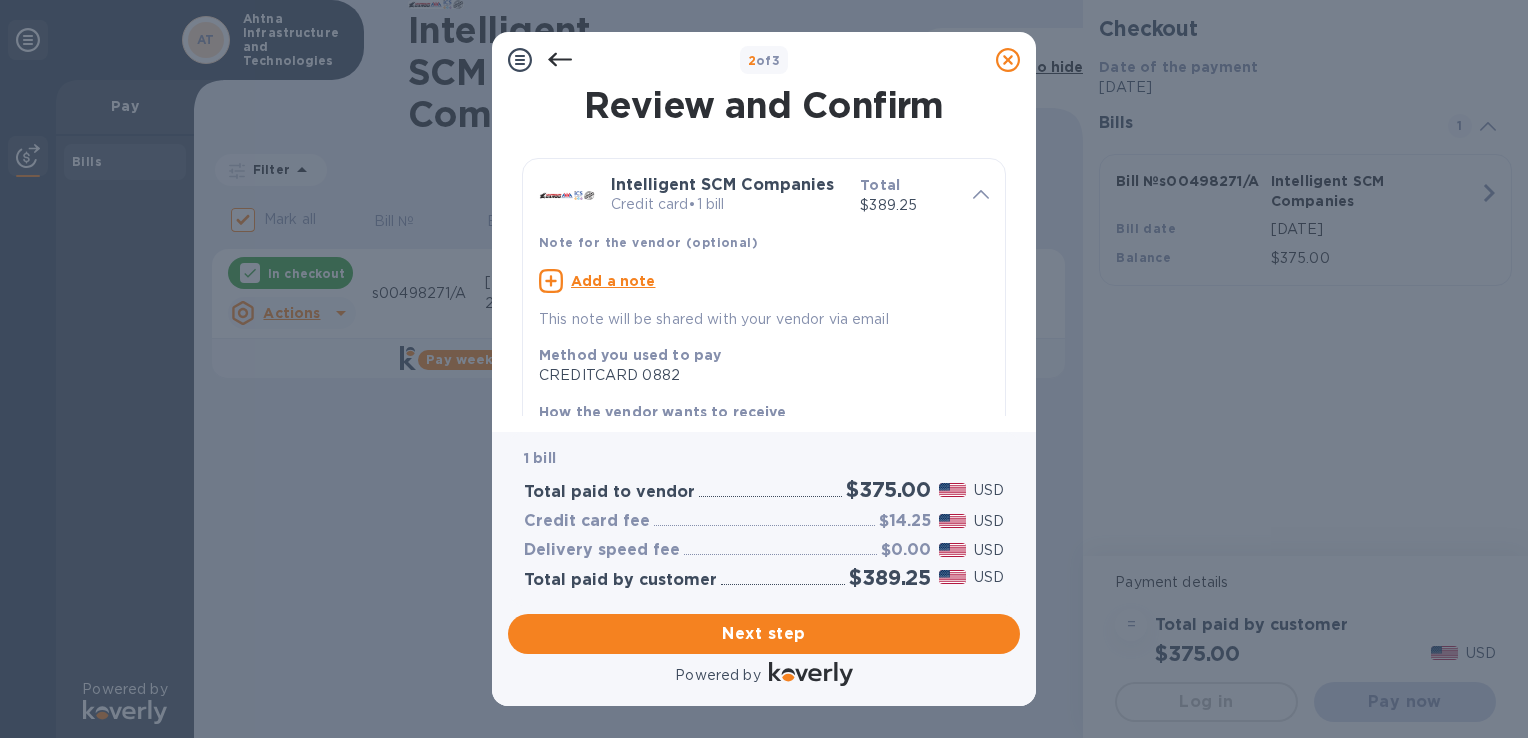 click on "Add a note" at bounding box center (613, 281) 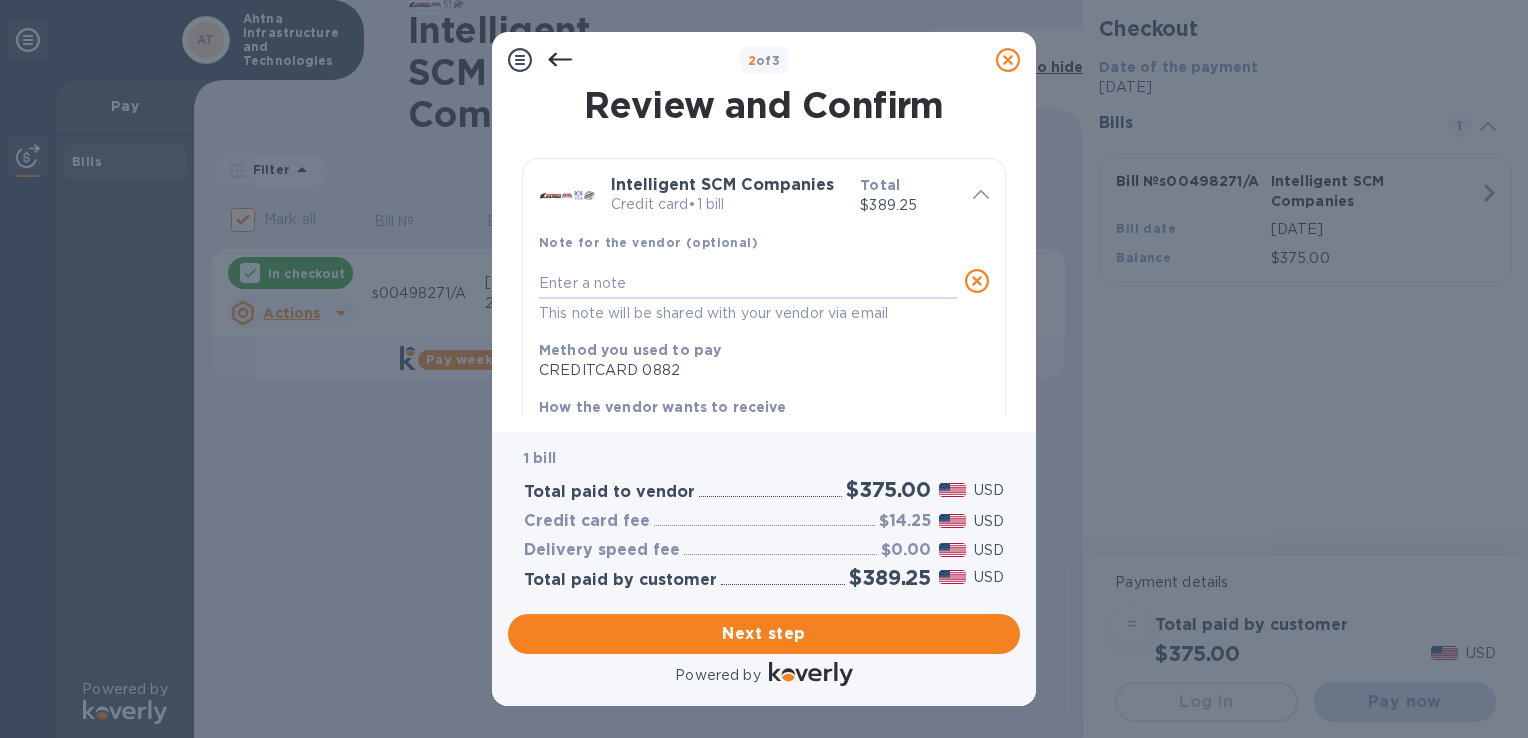 click at bounding box center [748, 283] 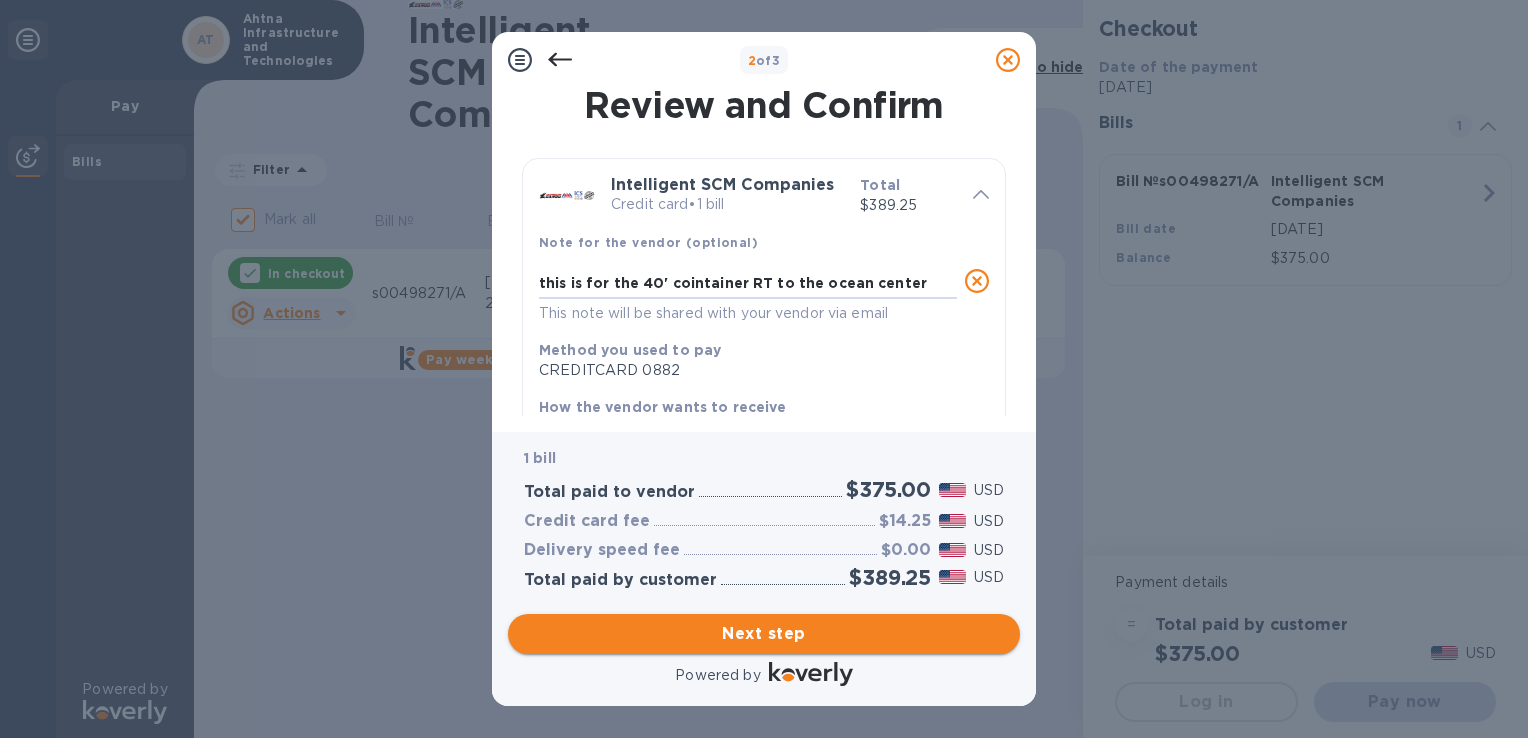 type on "this is for the 40' cointainer RT to the ocean center" 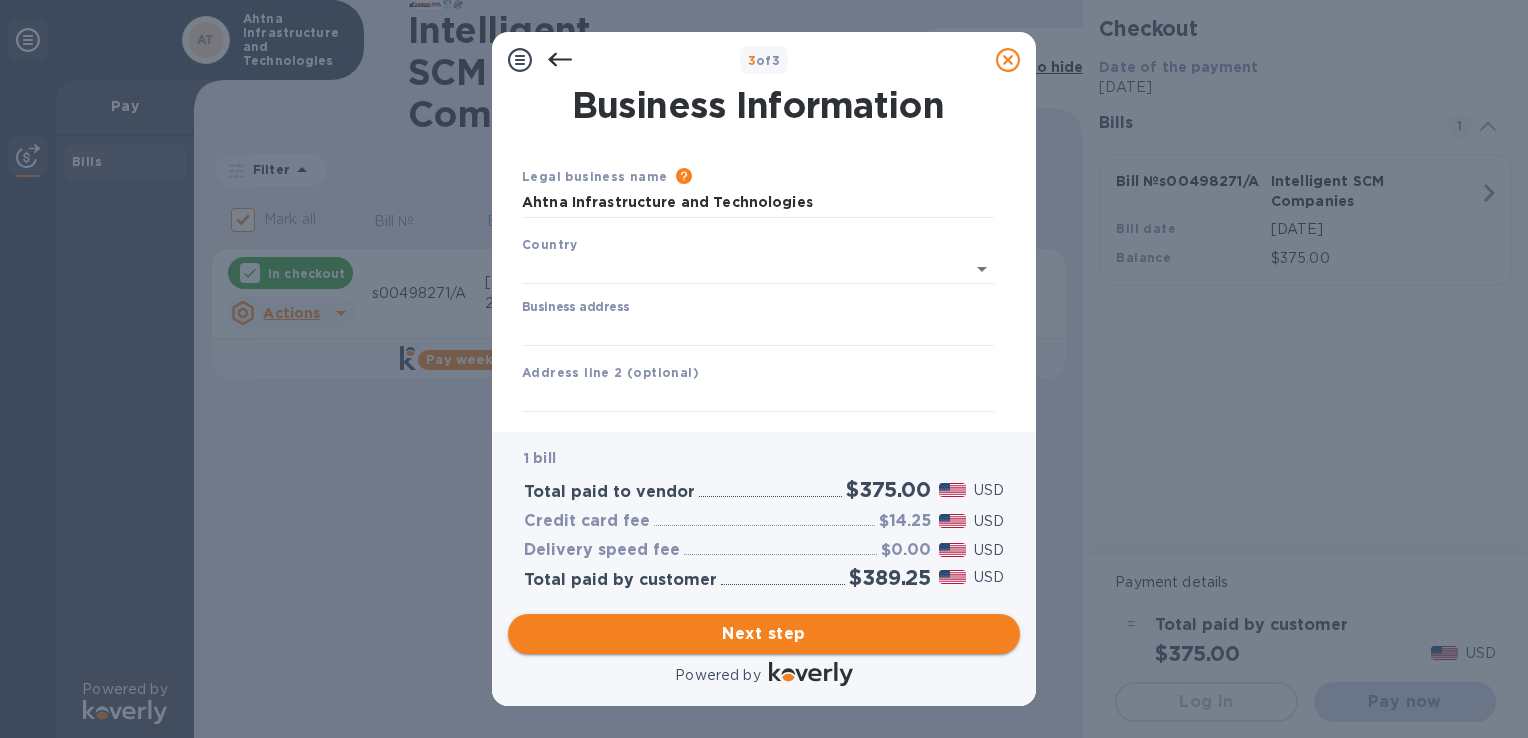 type on "[GEOGRAPHIC_DATA]" 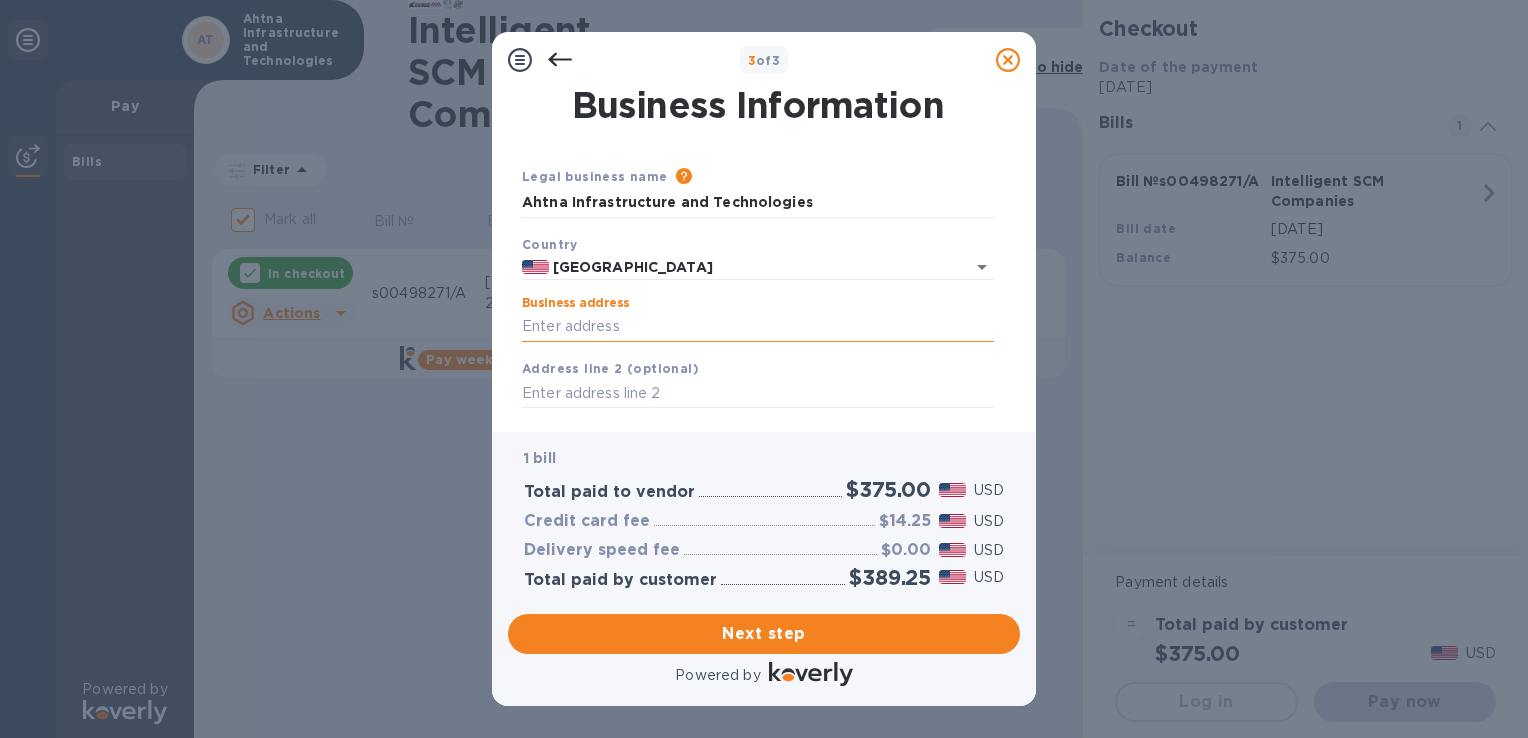 click on "Business address" at bounding box center [758, 327] 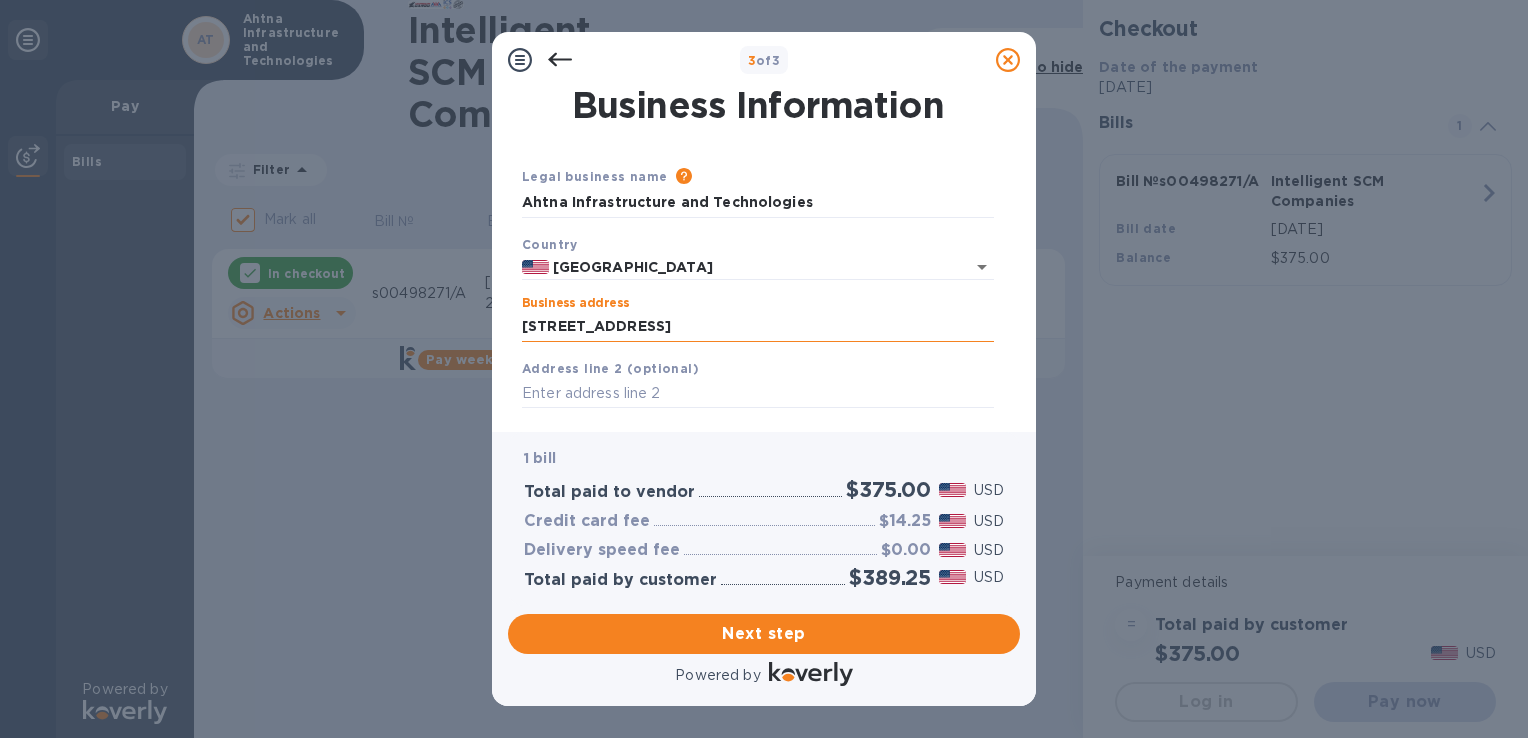 type on "suite100" 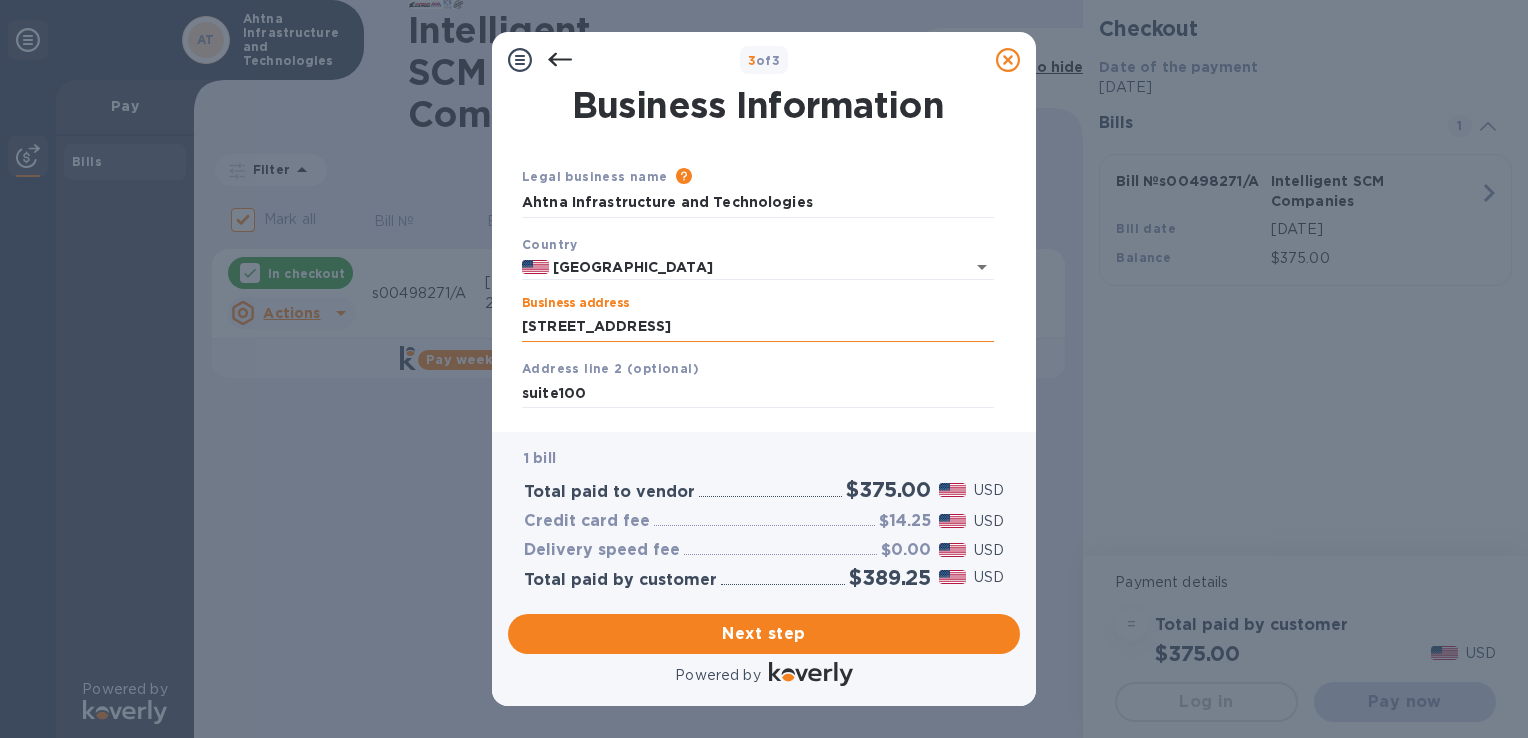 type on "anchorage" 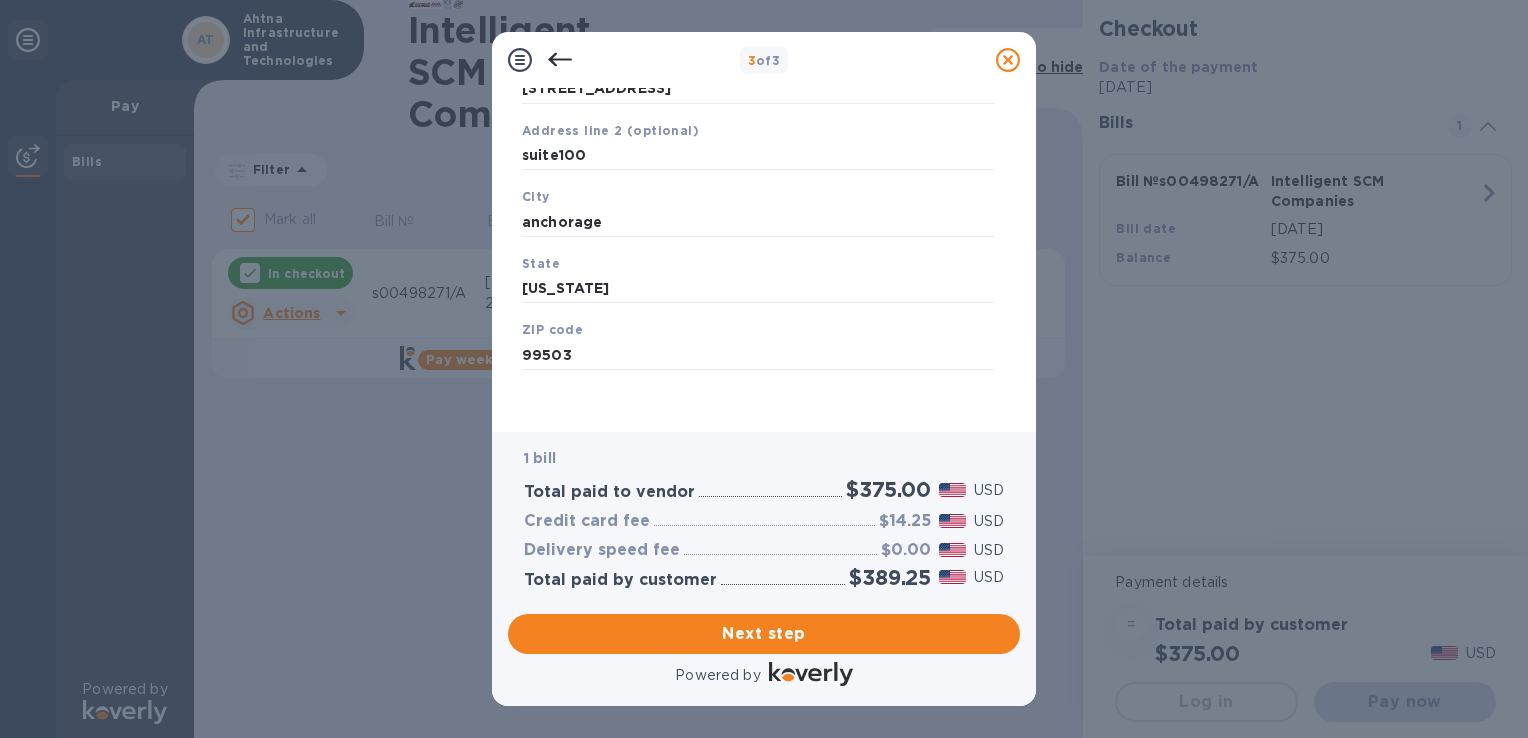 scroll, scrollTop: 242, scrollLeft: 0, axis: vertical 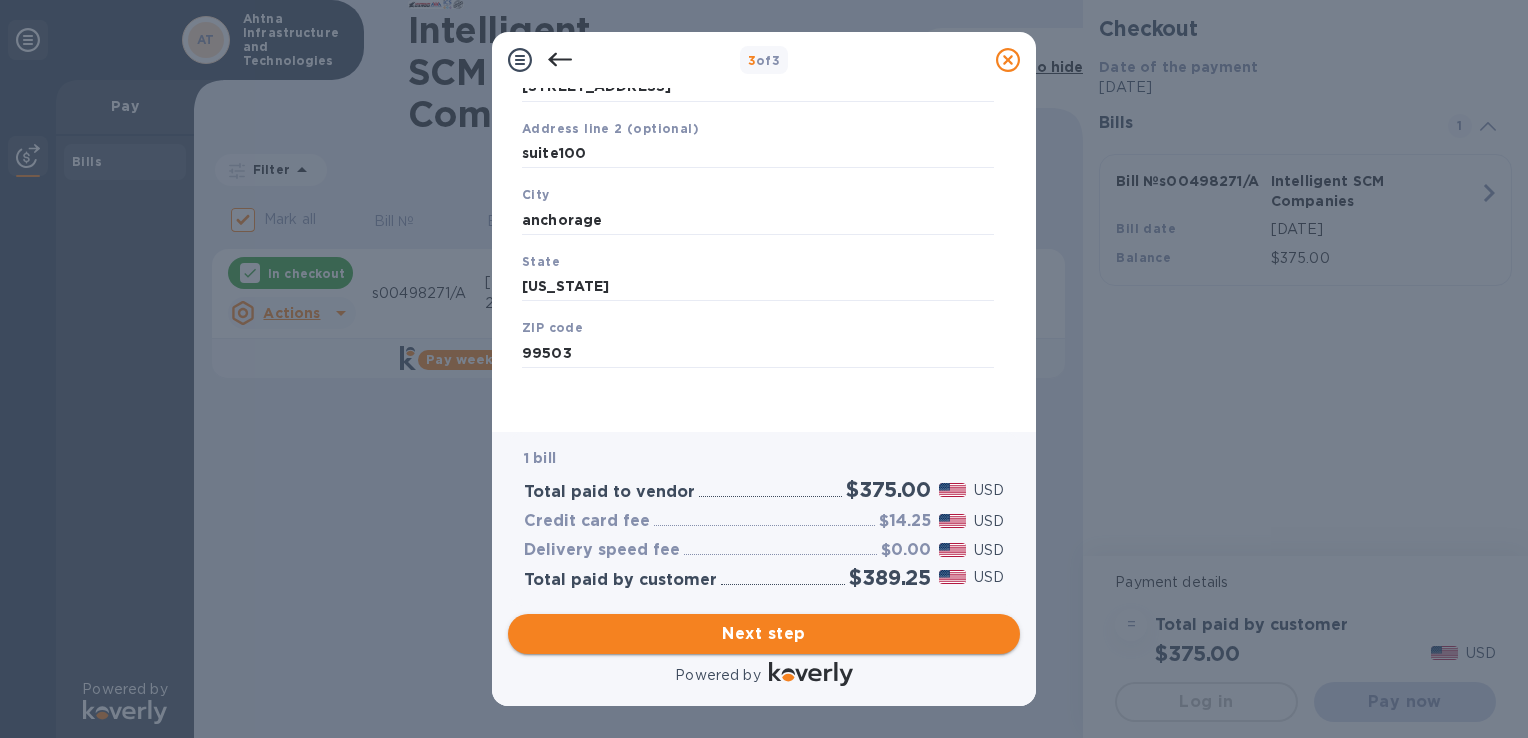 click on "Next step" at bounding box center (764, 634) 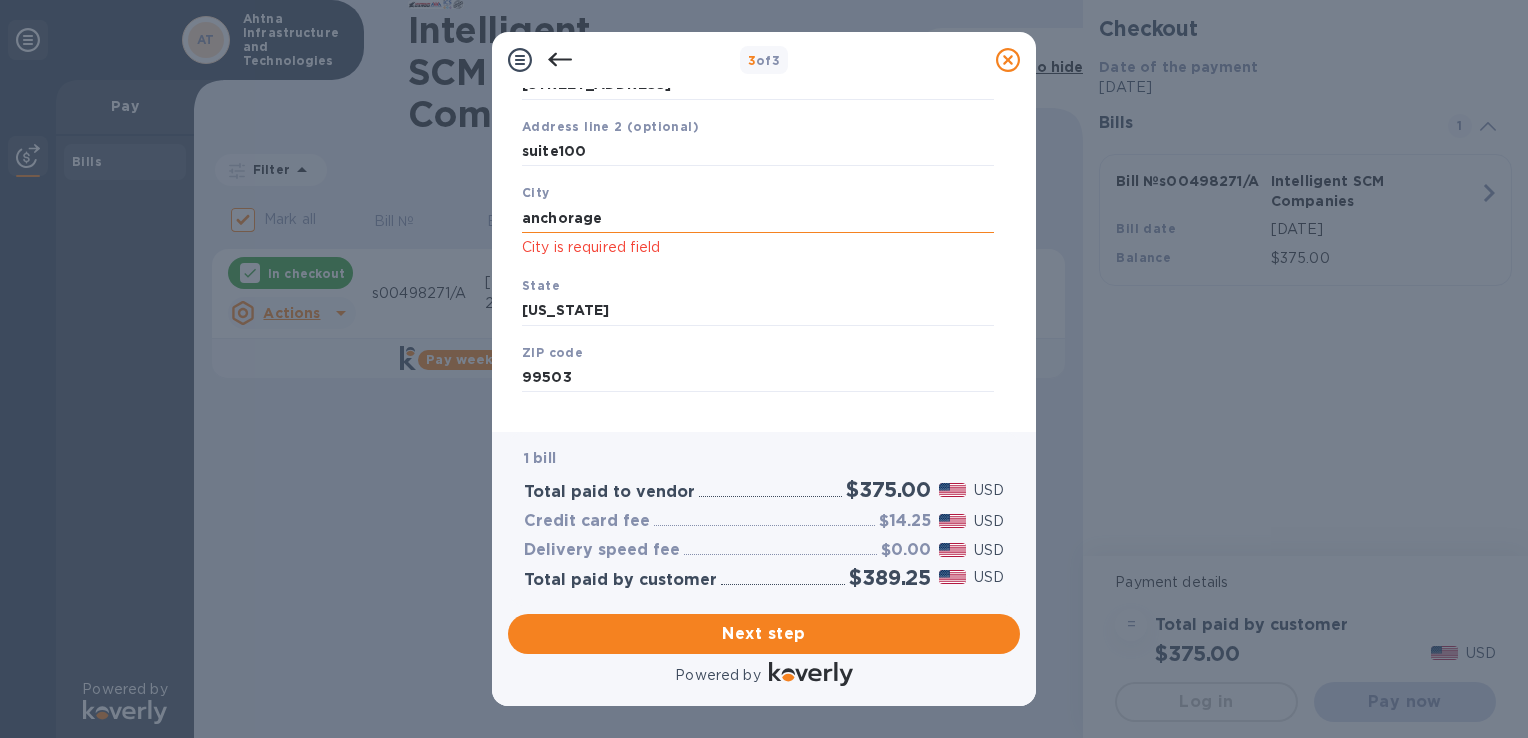 click on "anchorage" at bounding box center (758, 218) 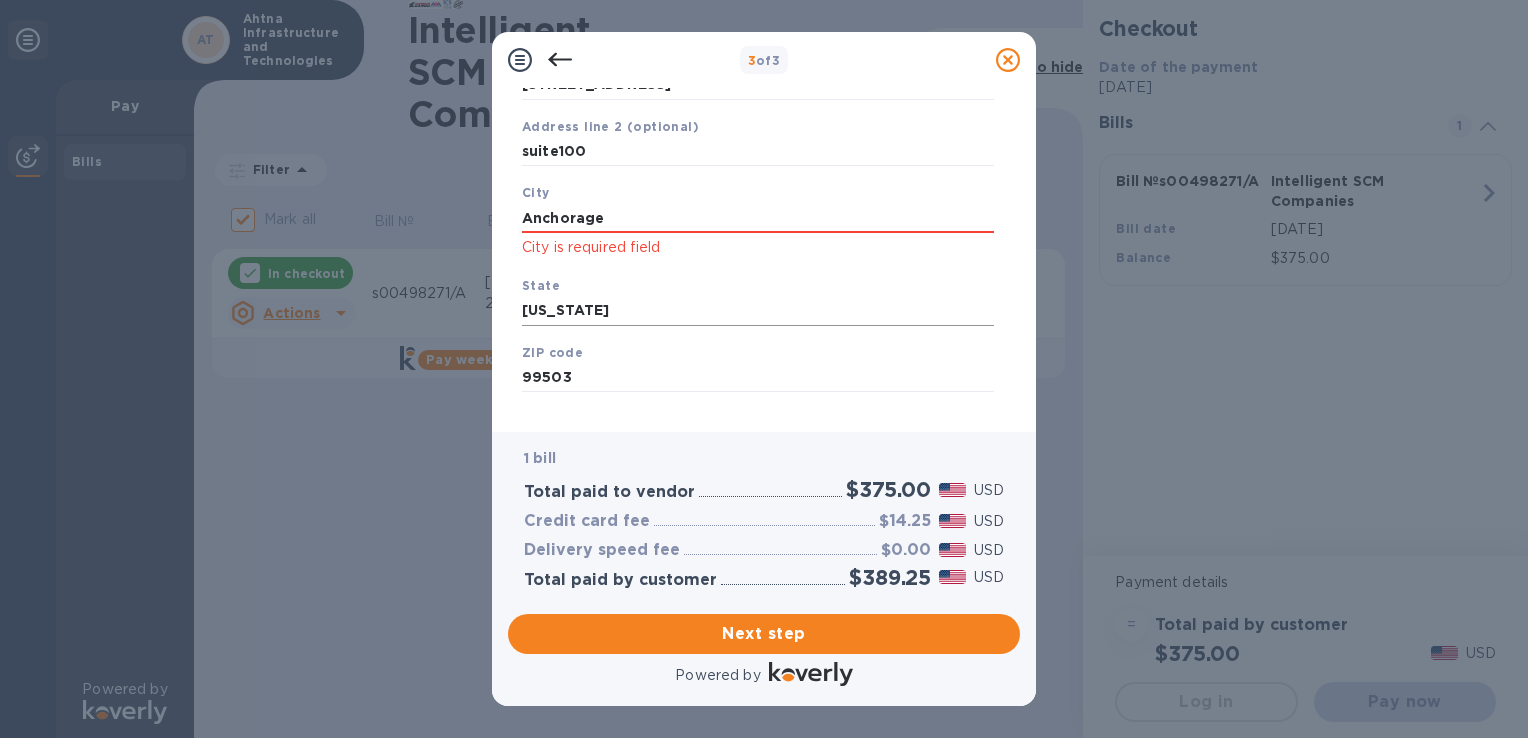 type on "Anchorage" 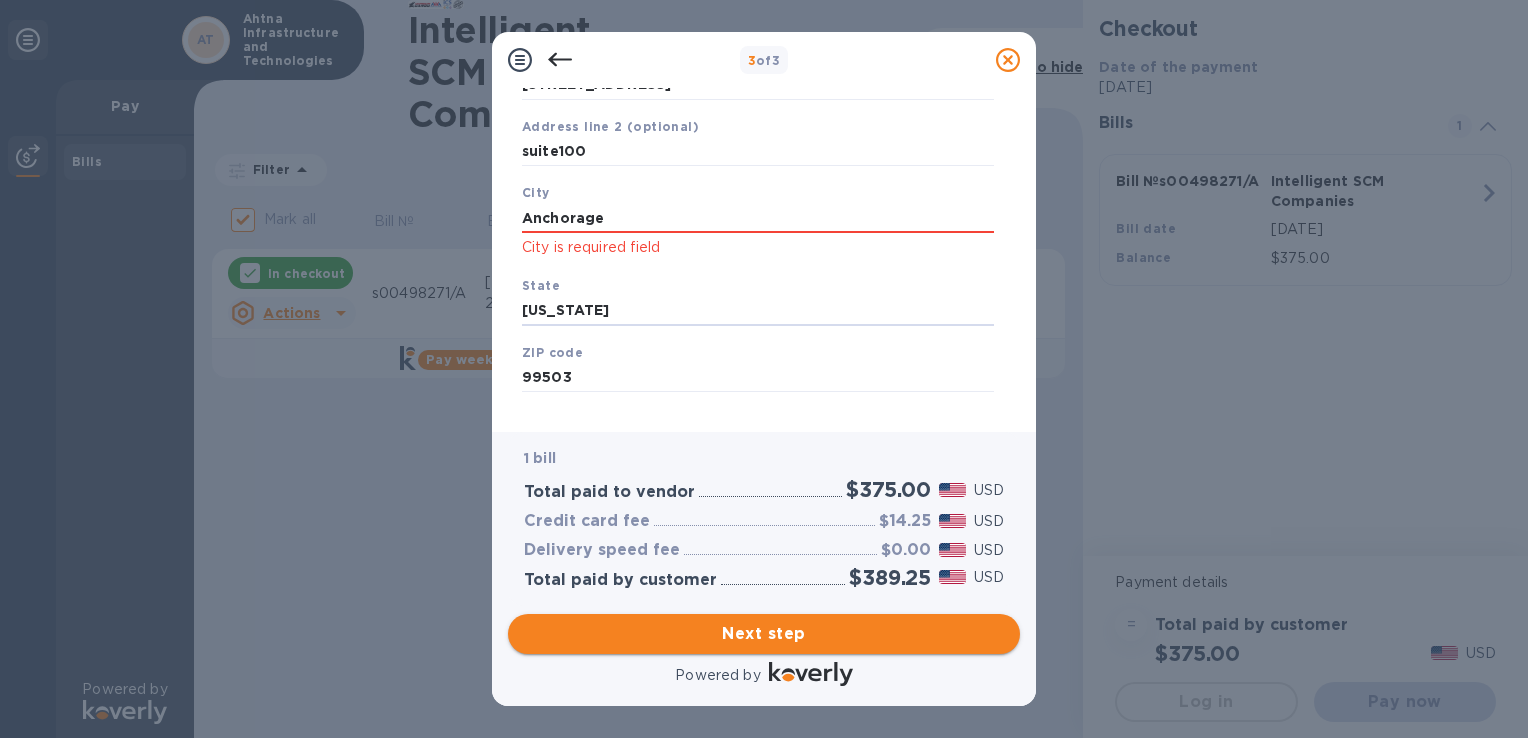type on "[US_STATE]" 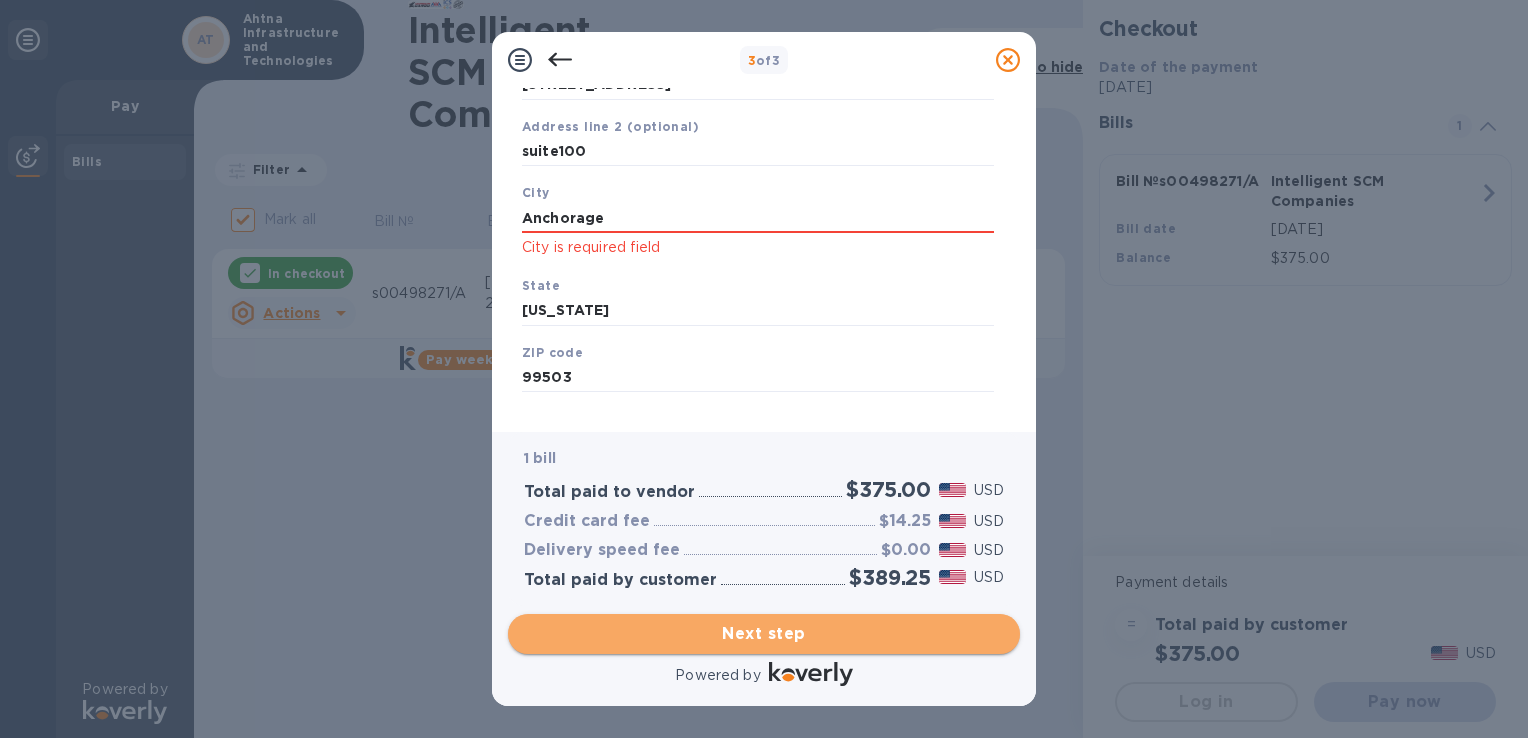 click on "Next step" at bounding box center (764, 634) 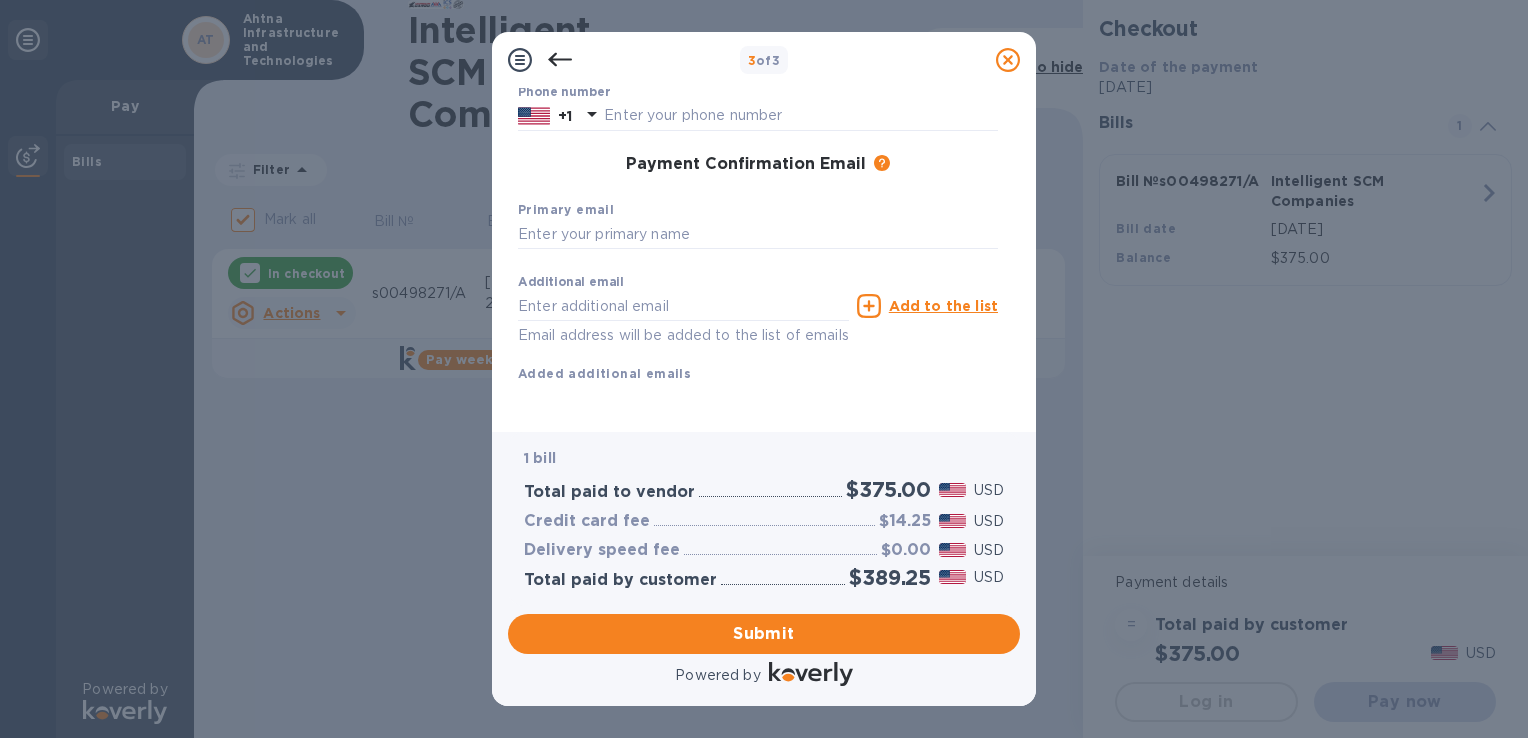 scroll, scrollTop: 0, scrollLeft: 0, axis: both 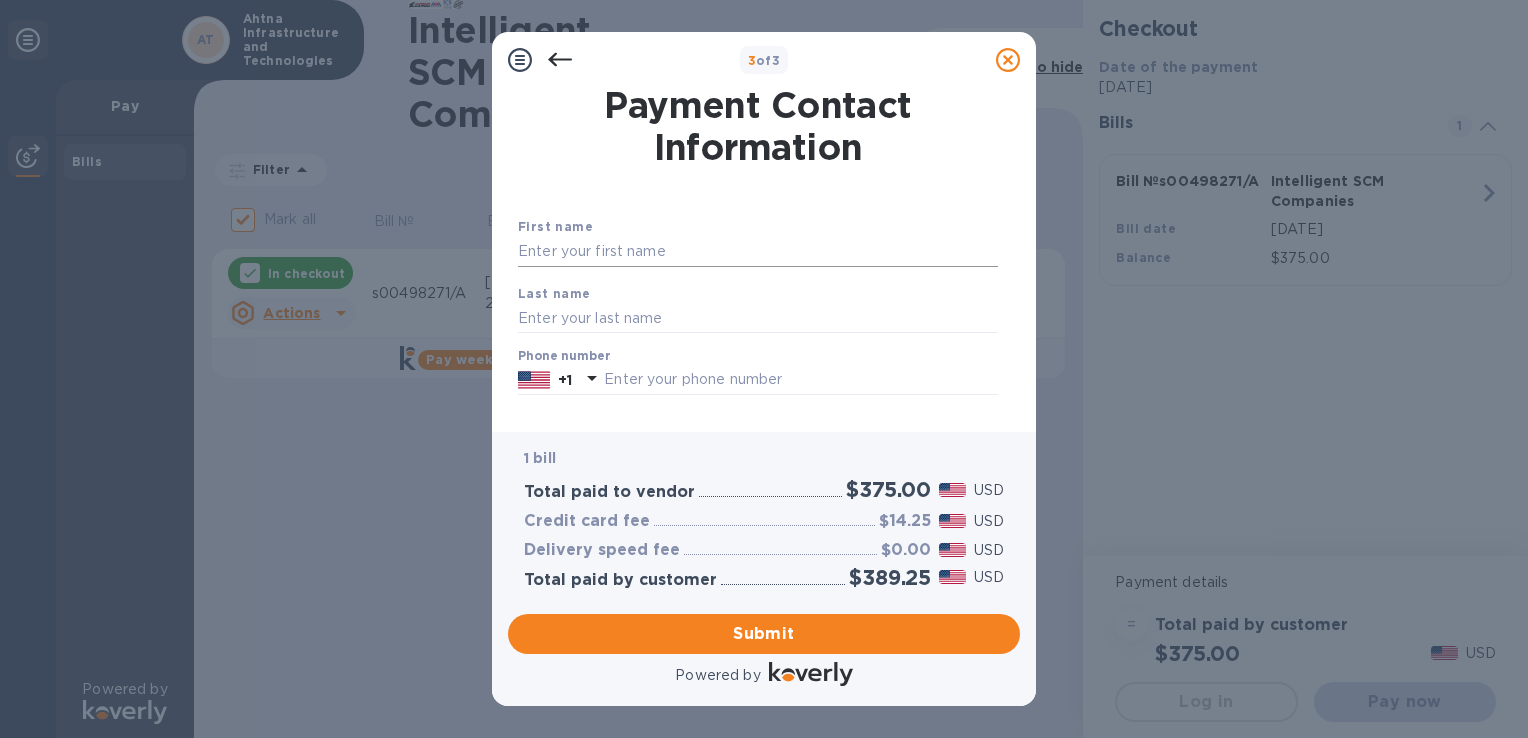 click at bounding box center [758, 252] 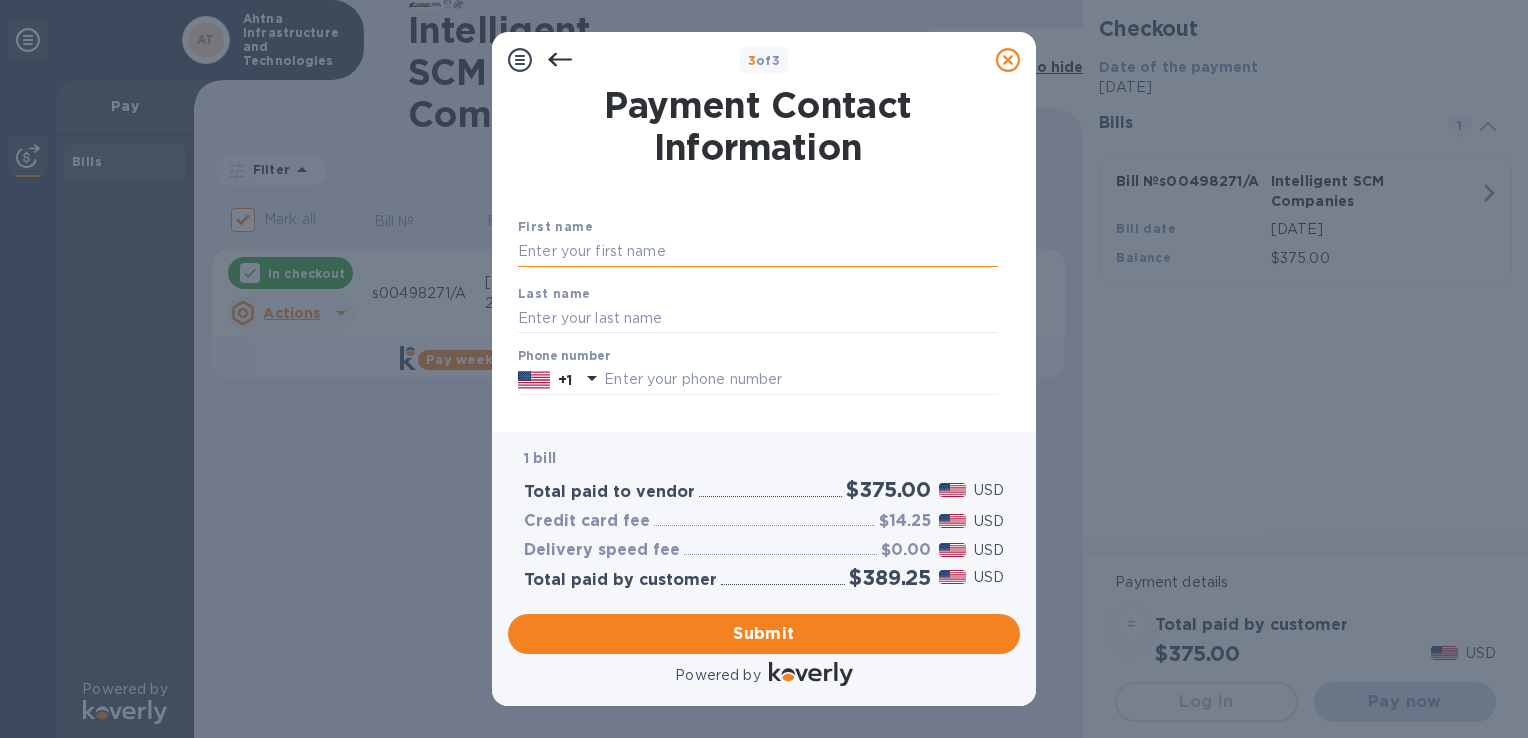 type on "[PERSON_NAME]" 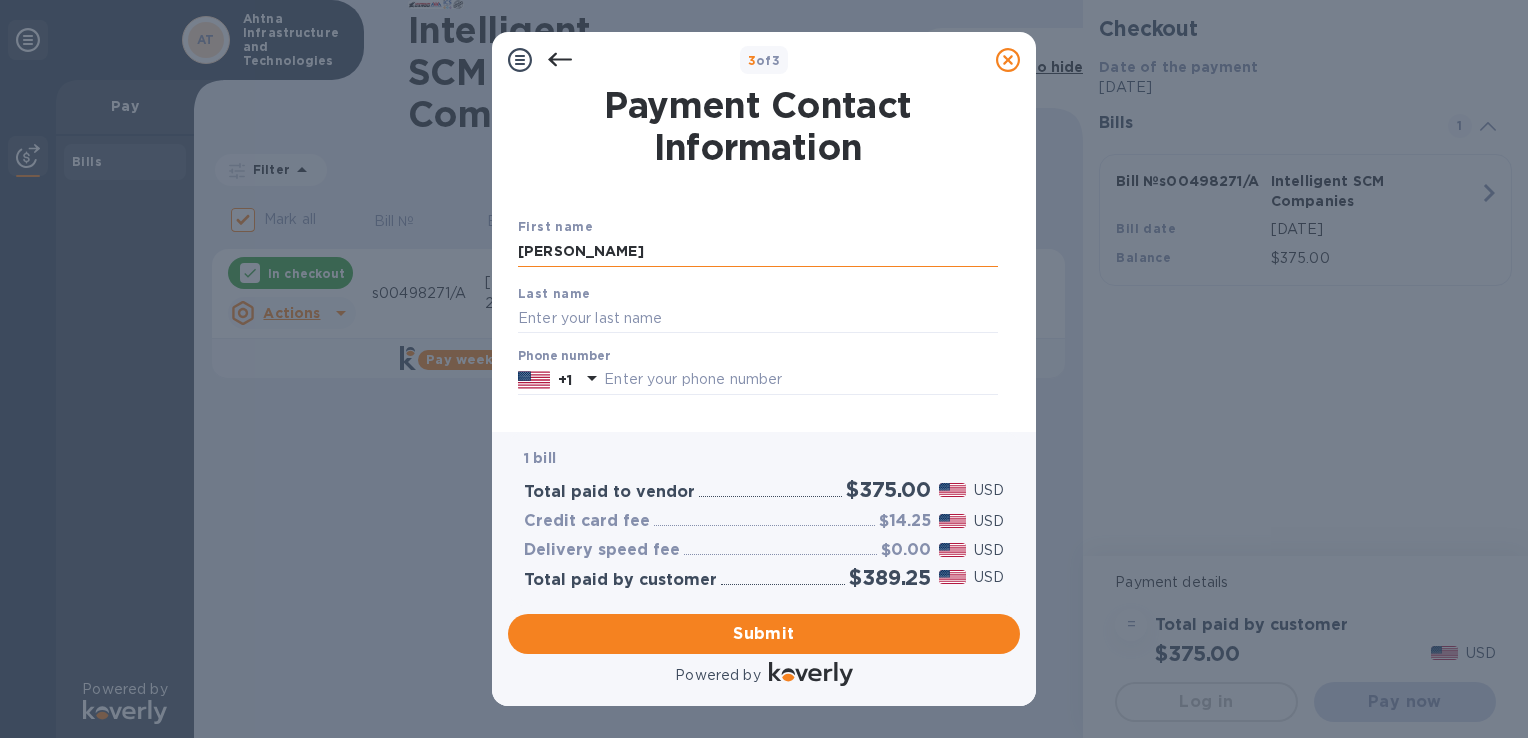type on "[PERSON_NAME] [PERSON_NAME]" 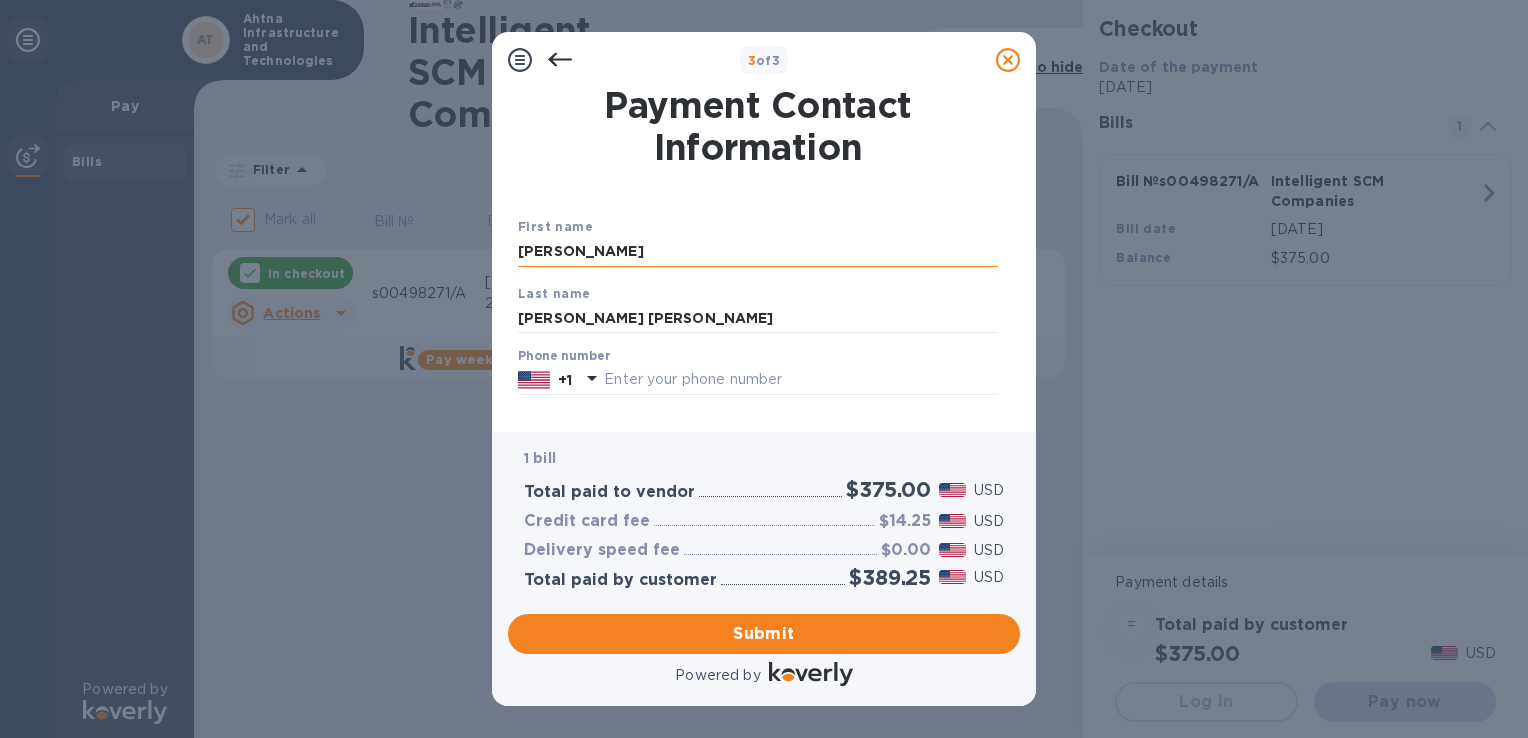 type on "9076872525" 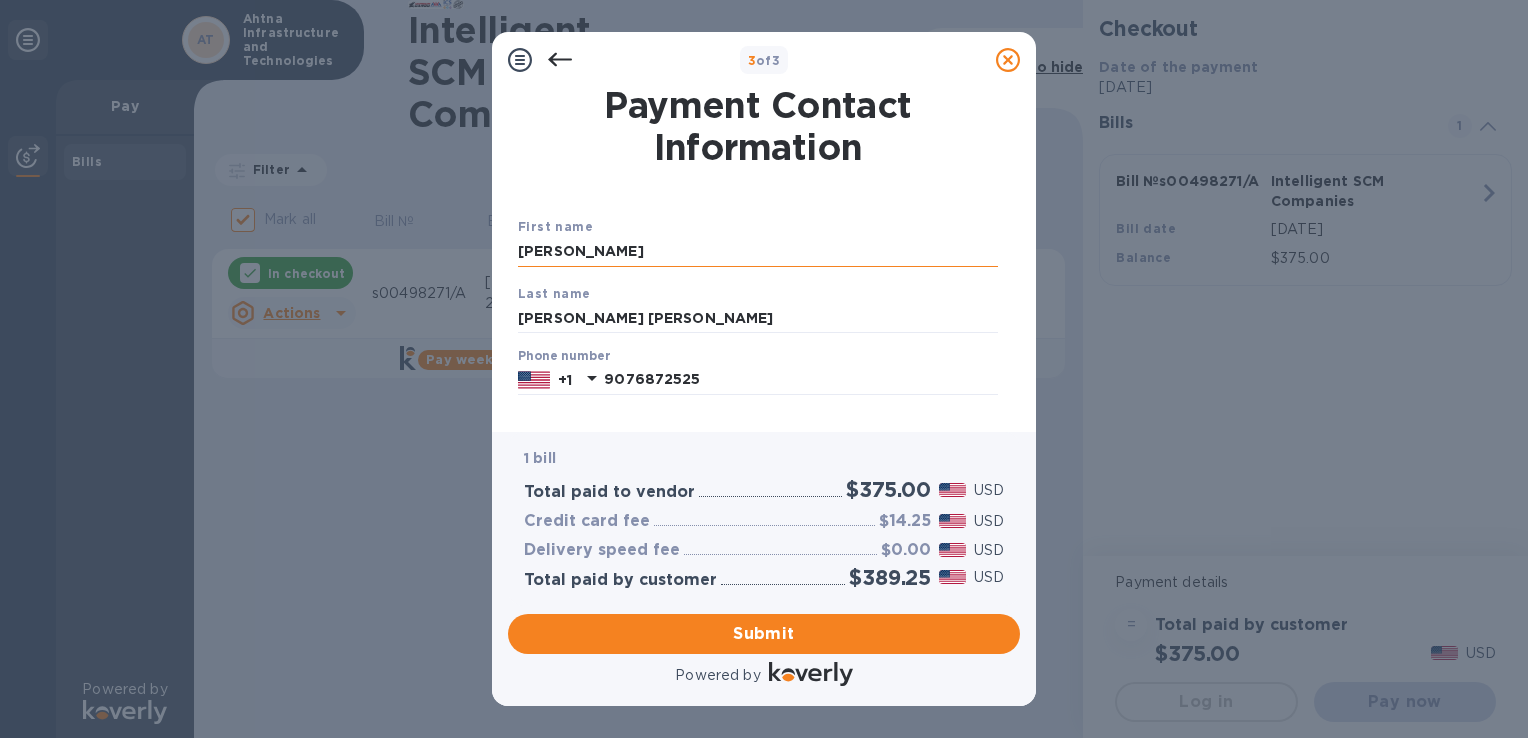 type on "[EMAIL_ADDRESS][DOMAIN_NAME]" 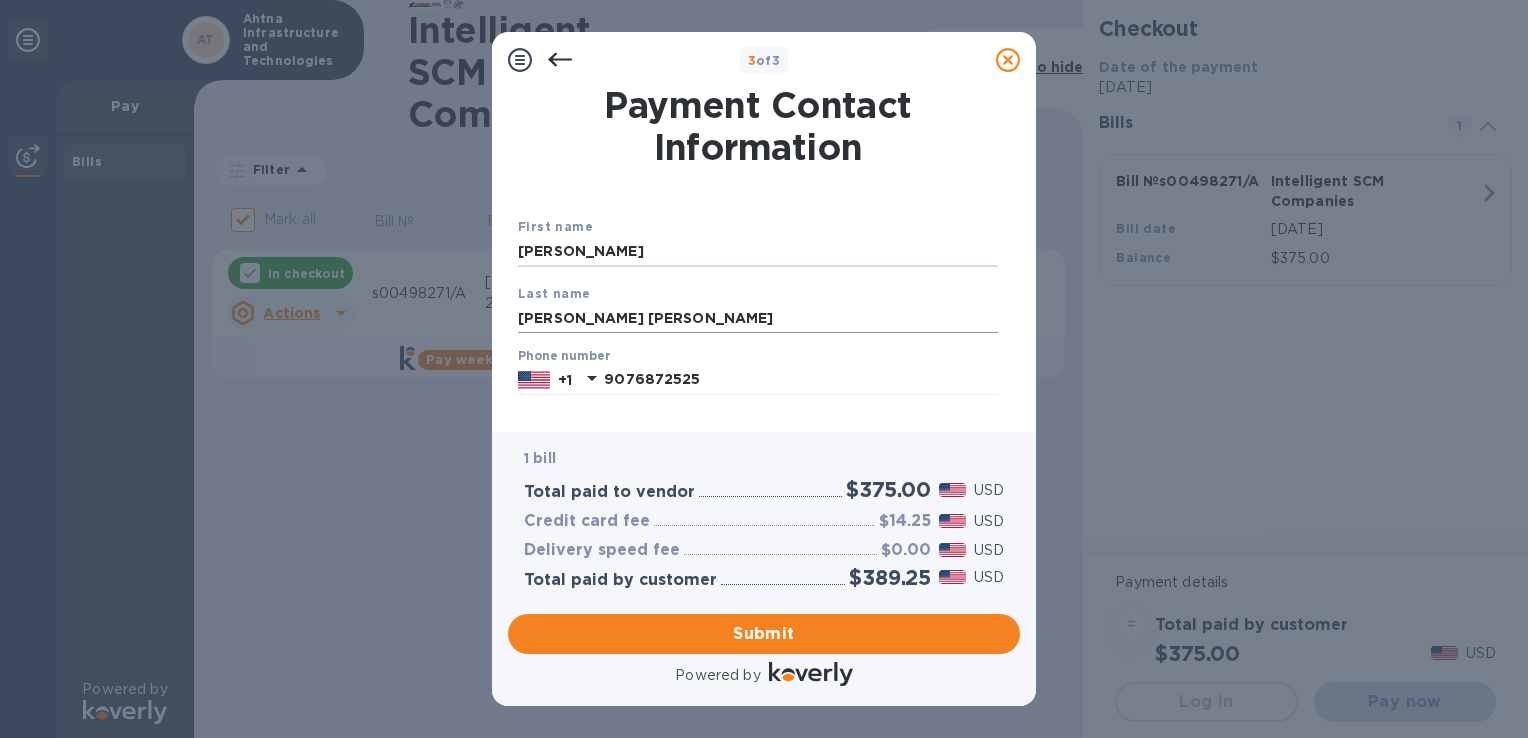 click on "[PERSON_NAME] [PERSON_NAME]" at bounding box center [758, 318] 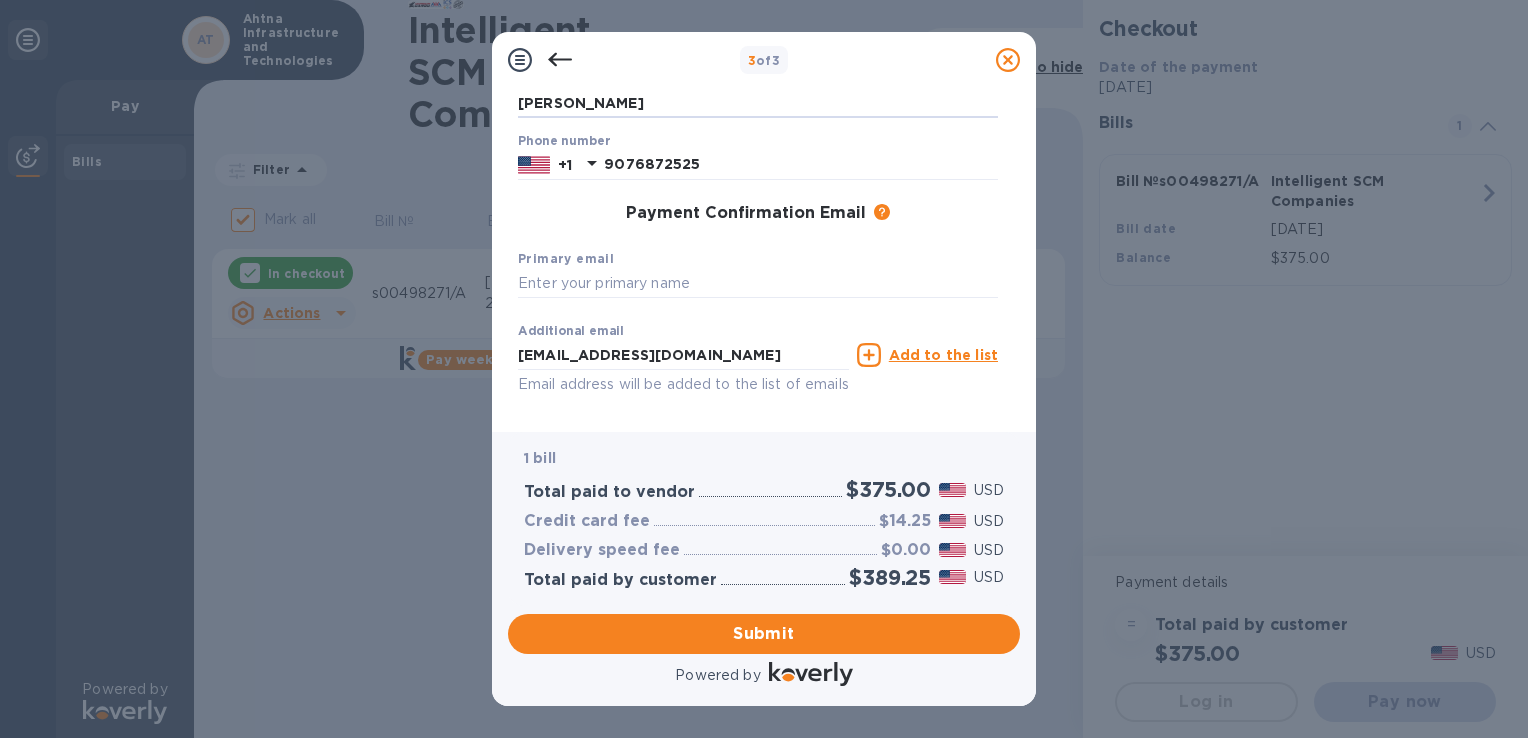 scroll, scrollTop: 215, scrollLeft: 0, axis: vertical 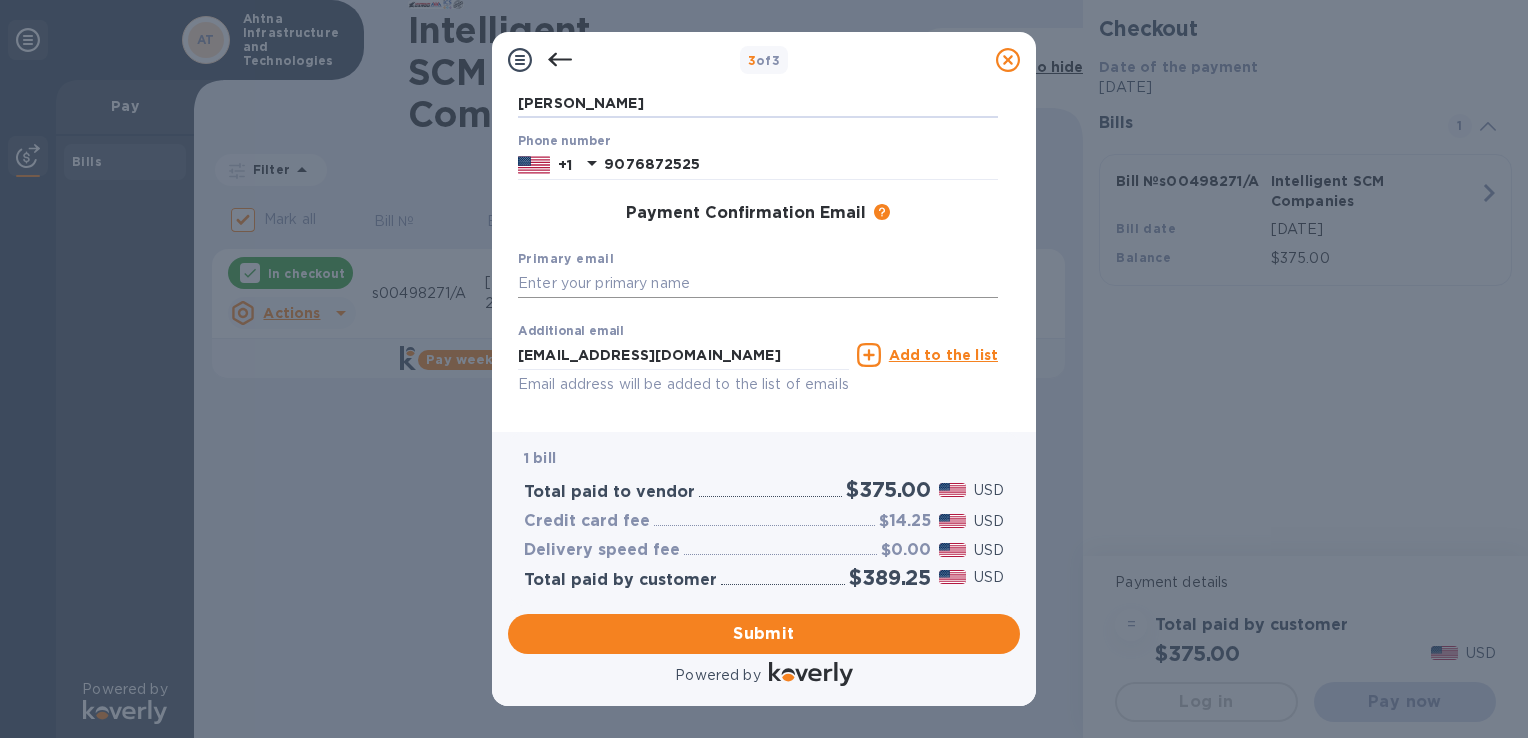 type on "[PERSON_NAME]" 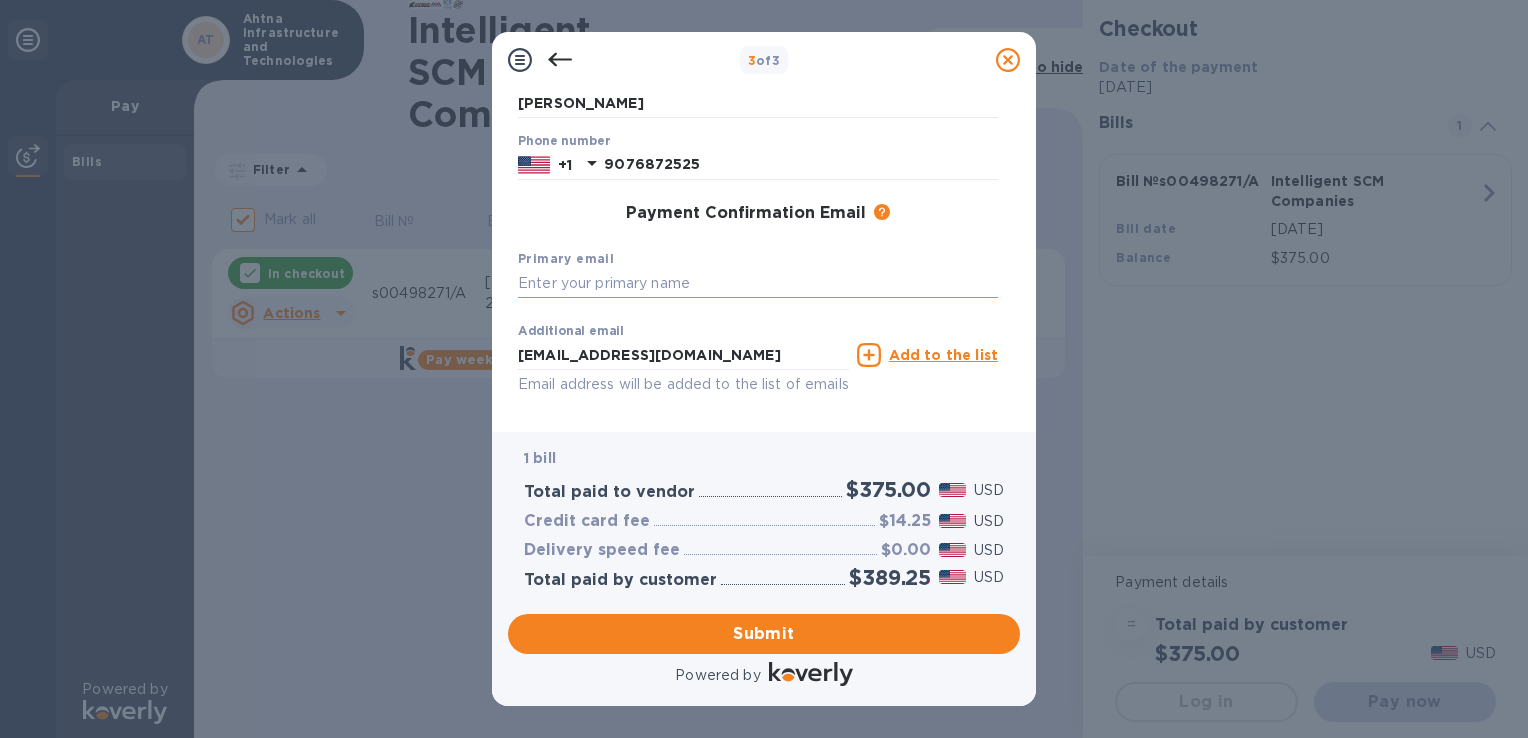 click at bounding box center [758, 284] 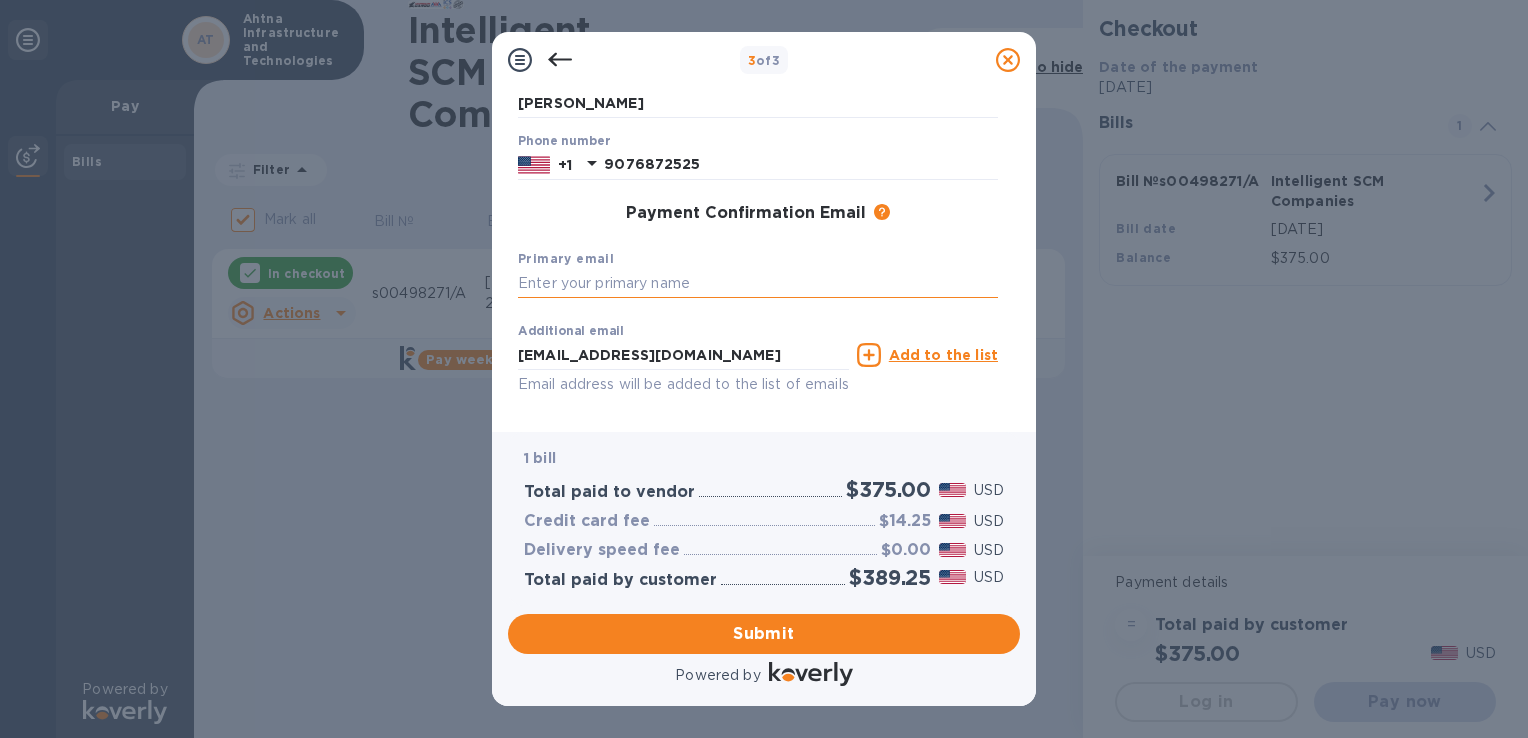 type on "[EMAIL_ADDRESS][DOMAIN_NAME]" 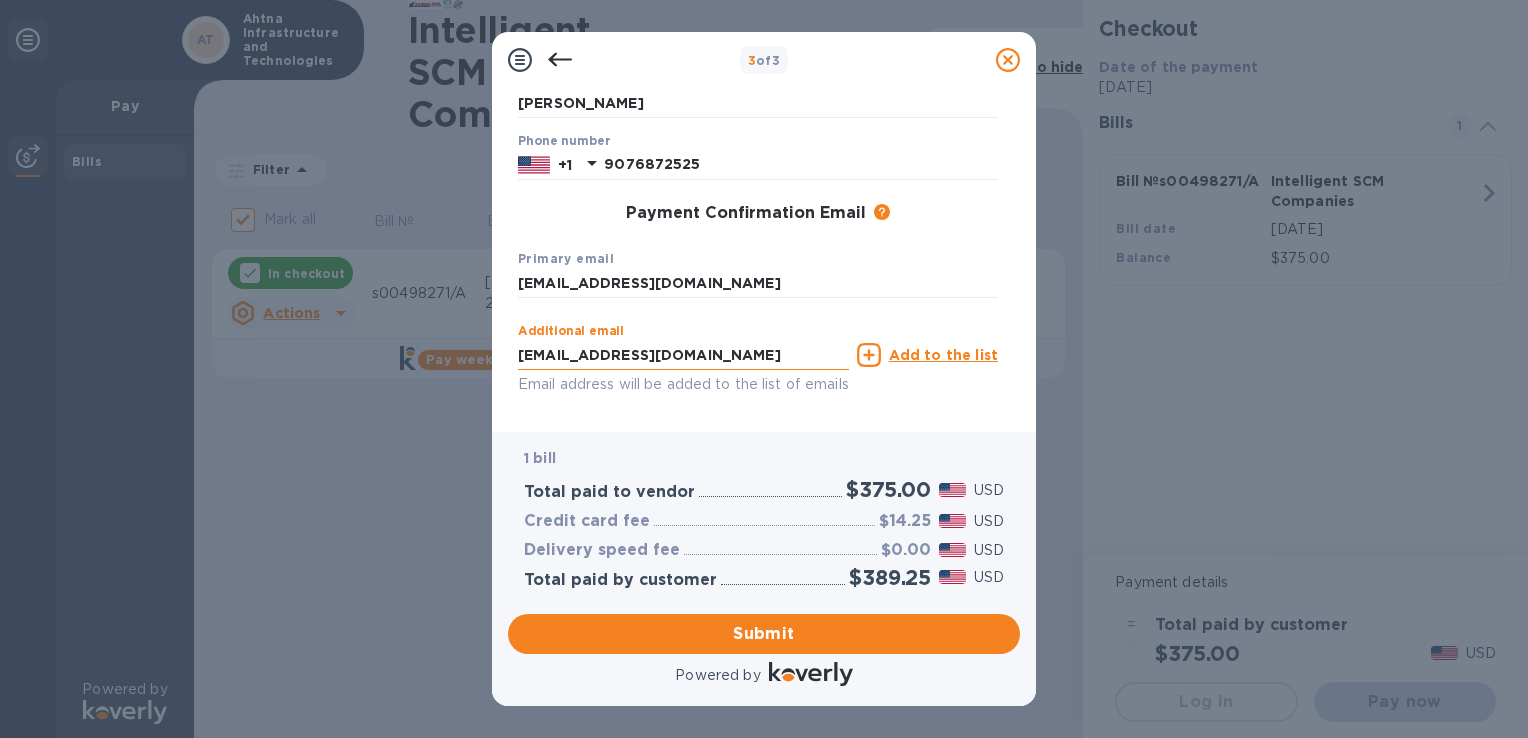 click on "[EMAIL_ADDRESS][DOMAIN_NAME]" at bounding box center [683, 355] 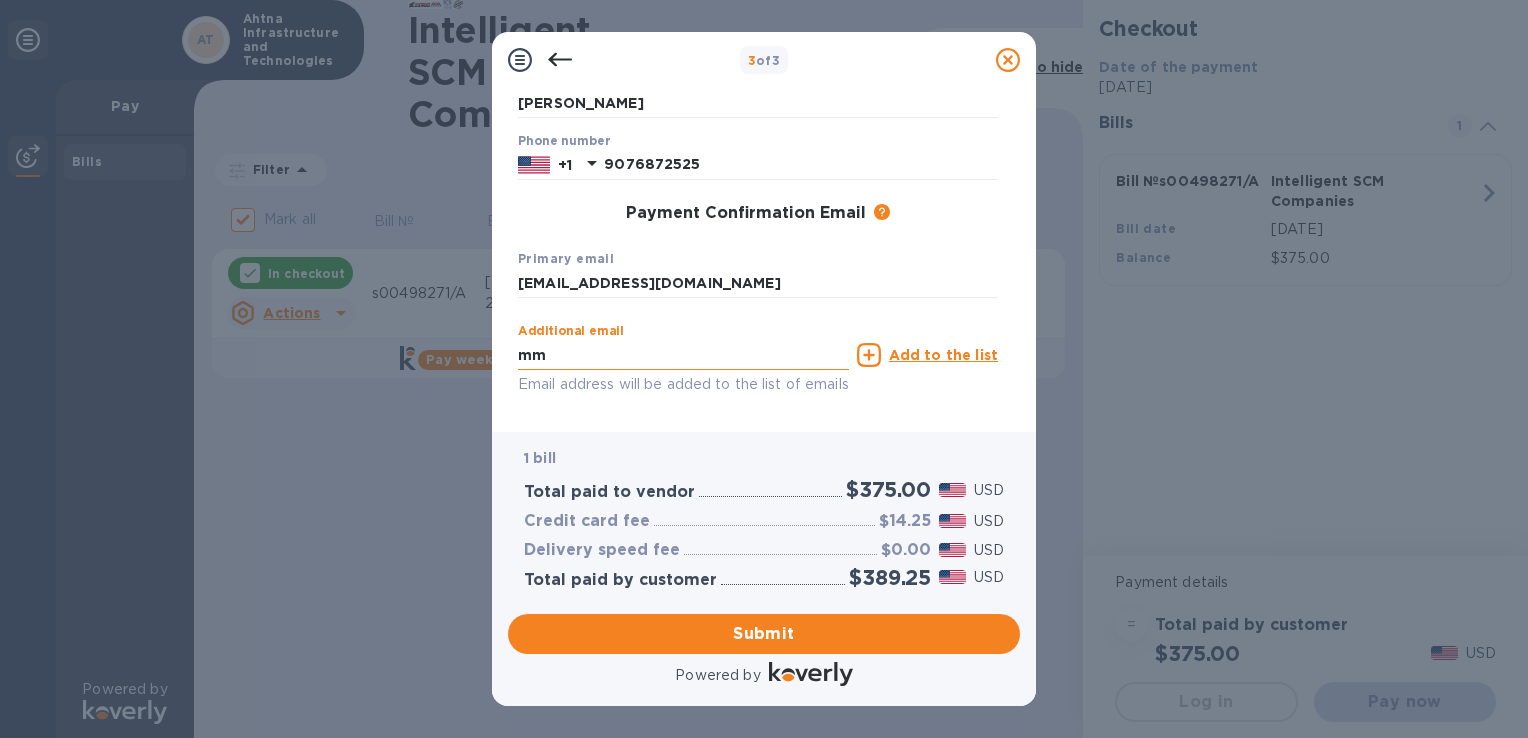 type on "m" 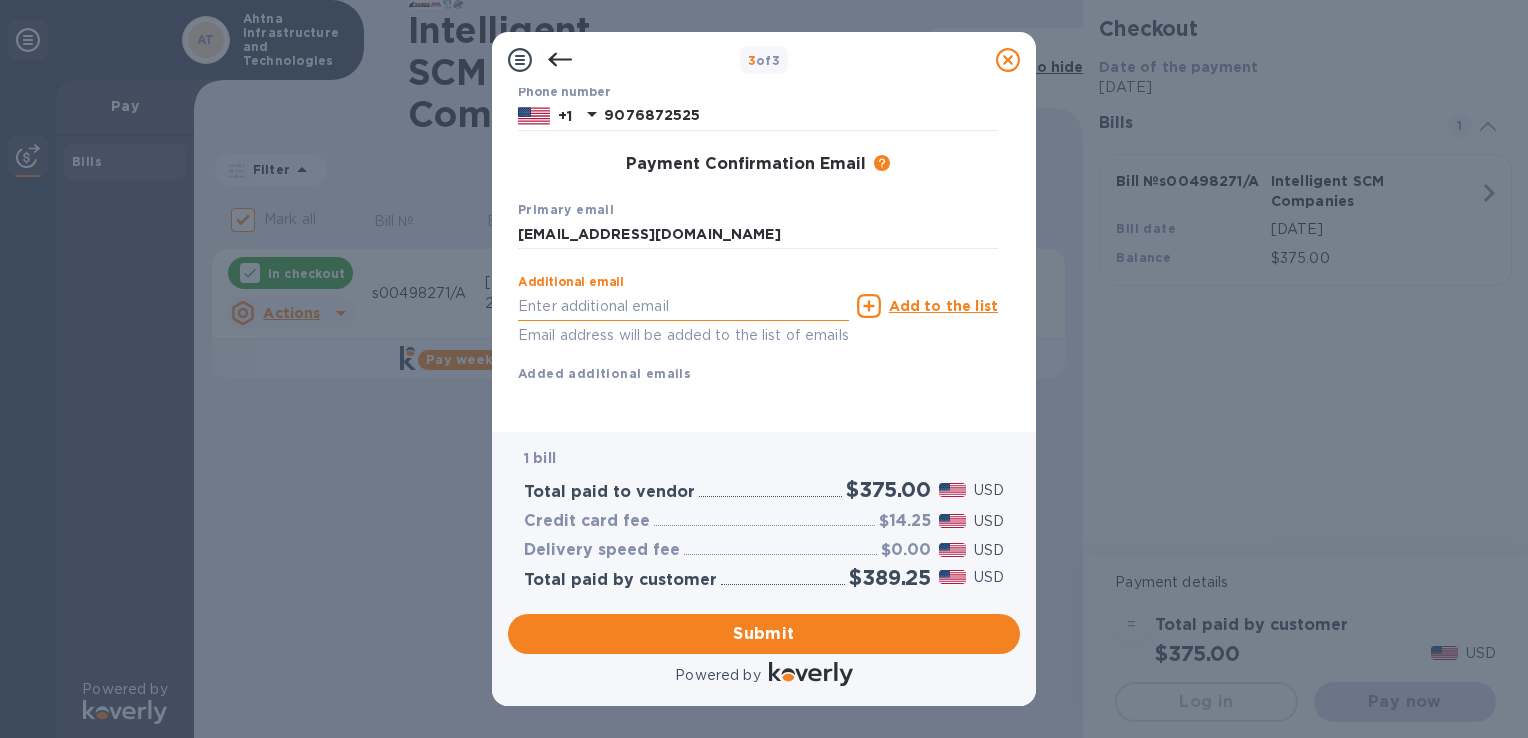 scroll, scrollTop: 288, scrollLeft: 0, axis: vertical 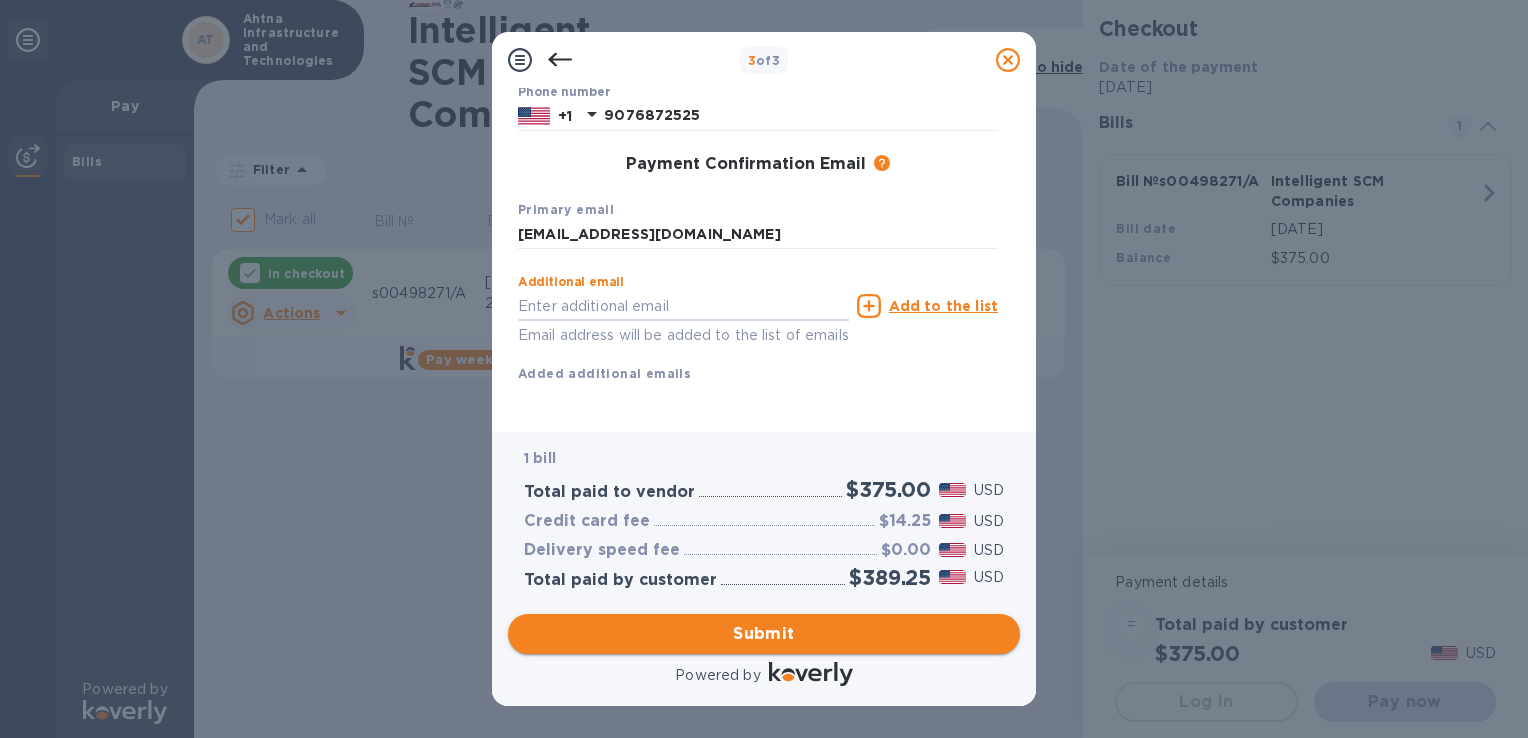 type 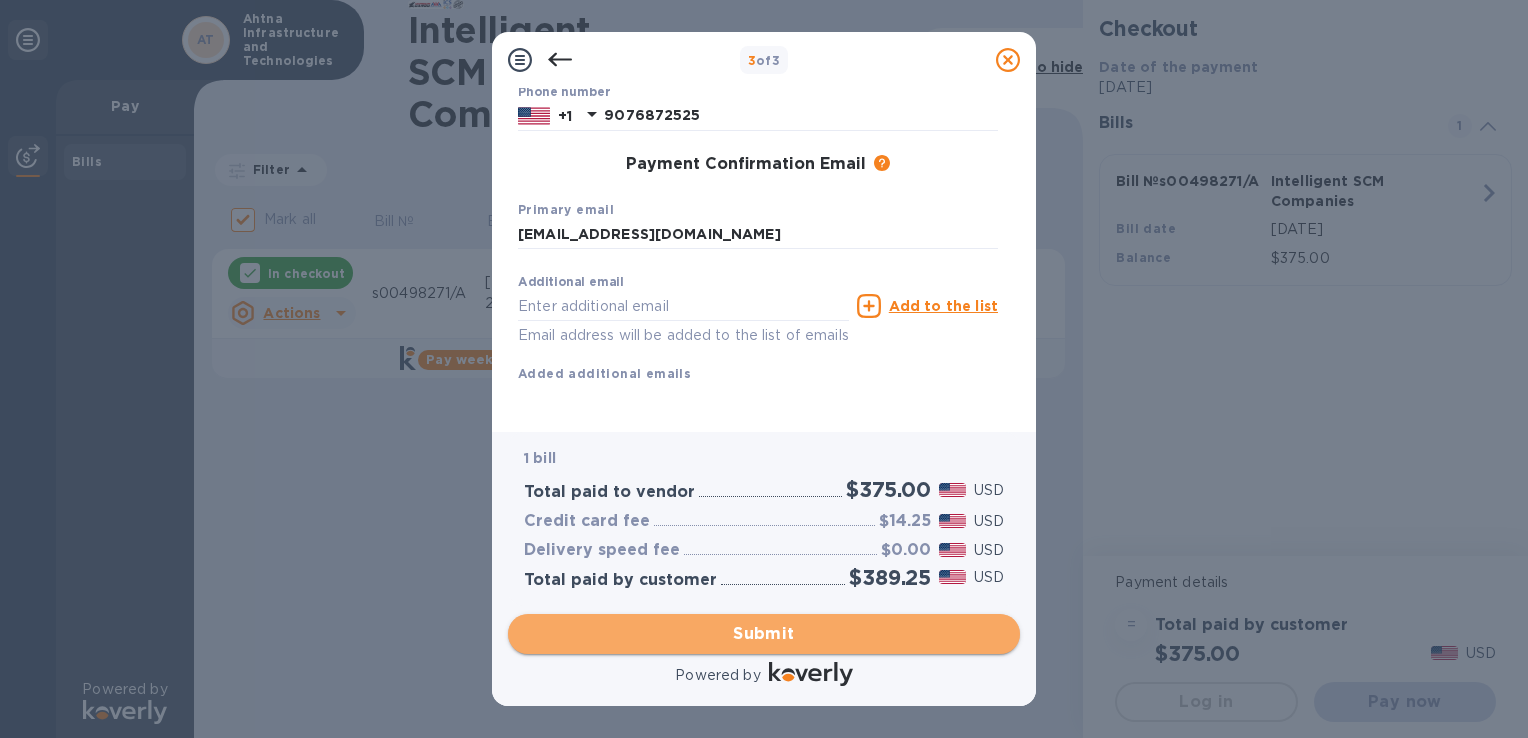 click on "Submit" at bounding box center [764, 634] 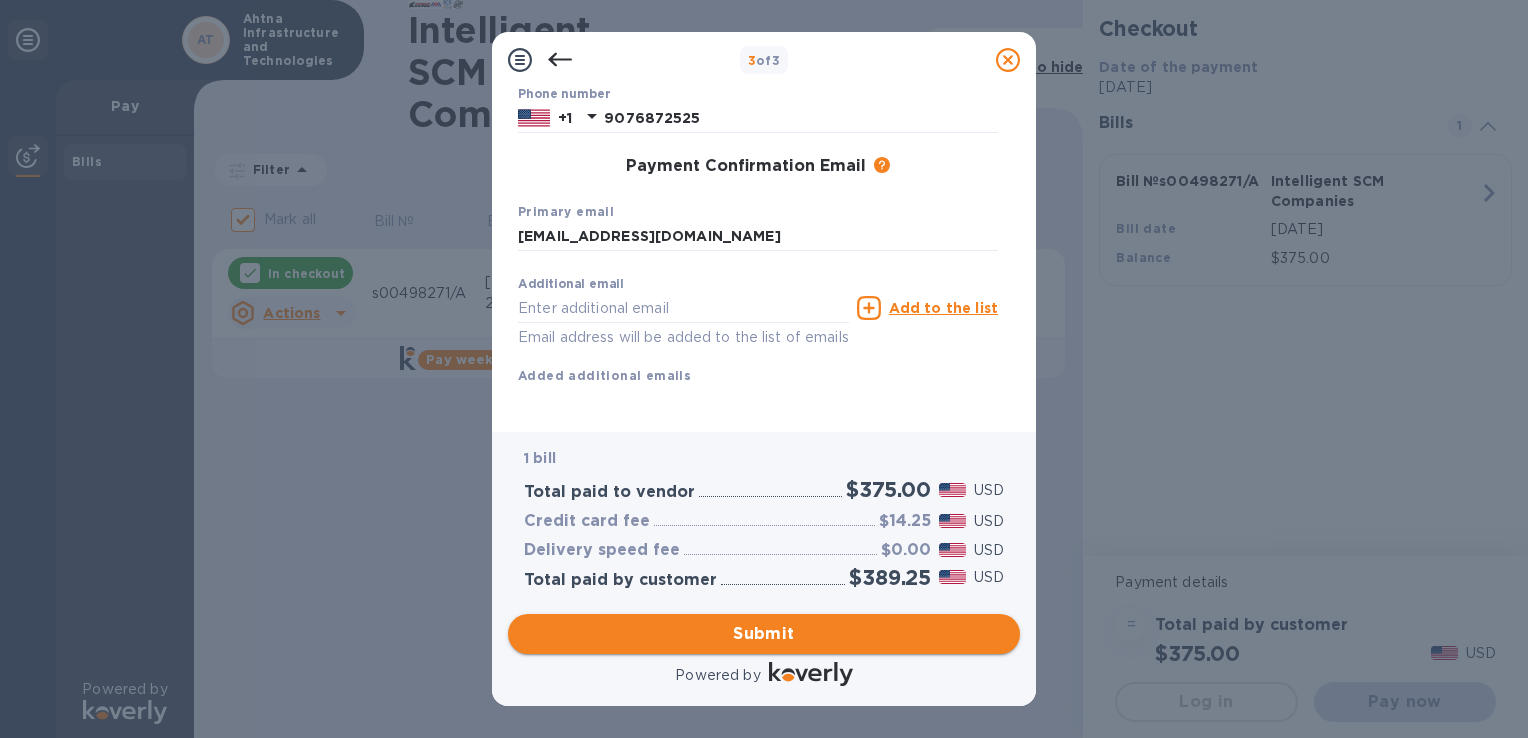 scroll, scrollTop: 315, scrollLeft: 0, axis: vertical 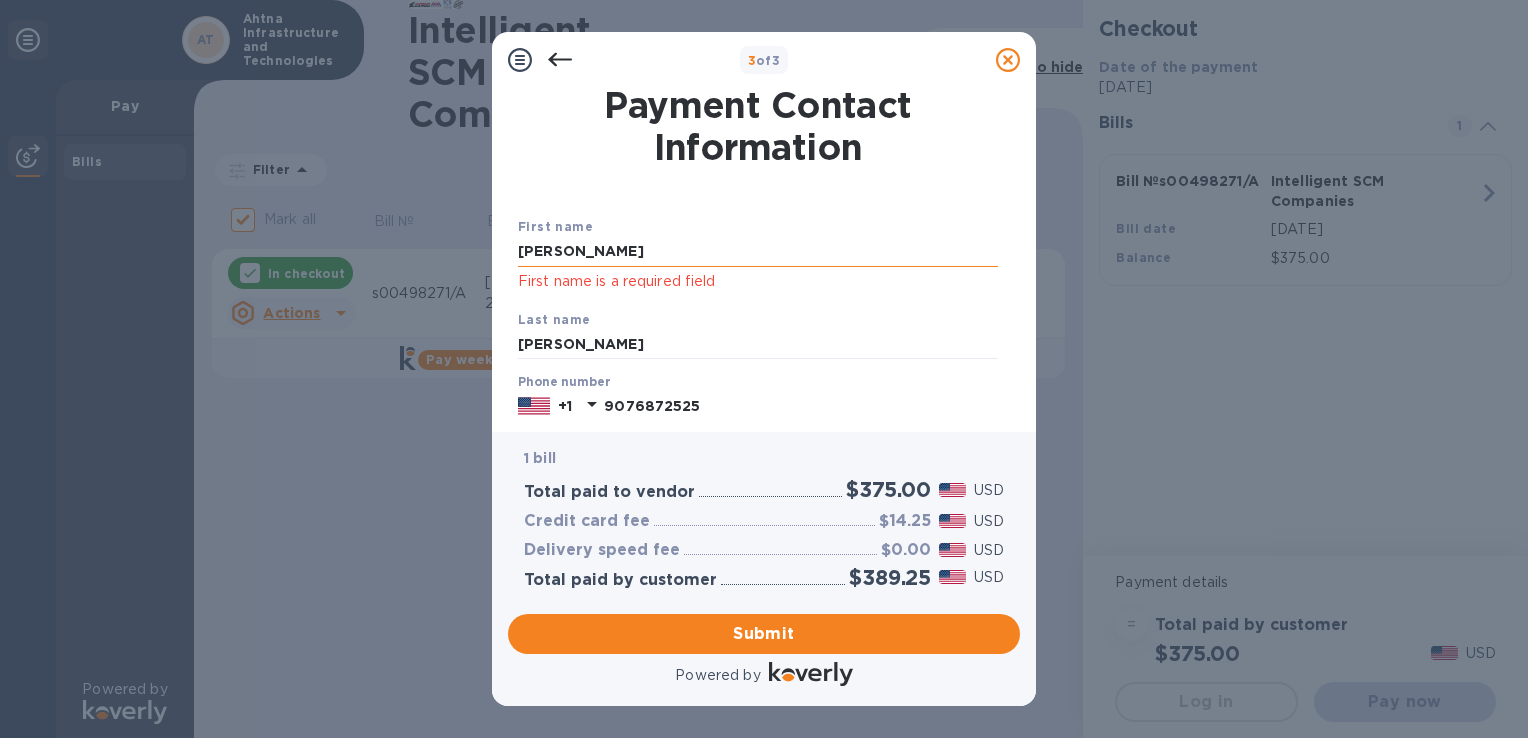 click on "[PERSON_NAME]" at bounding box center [758, 252] 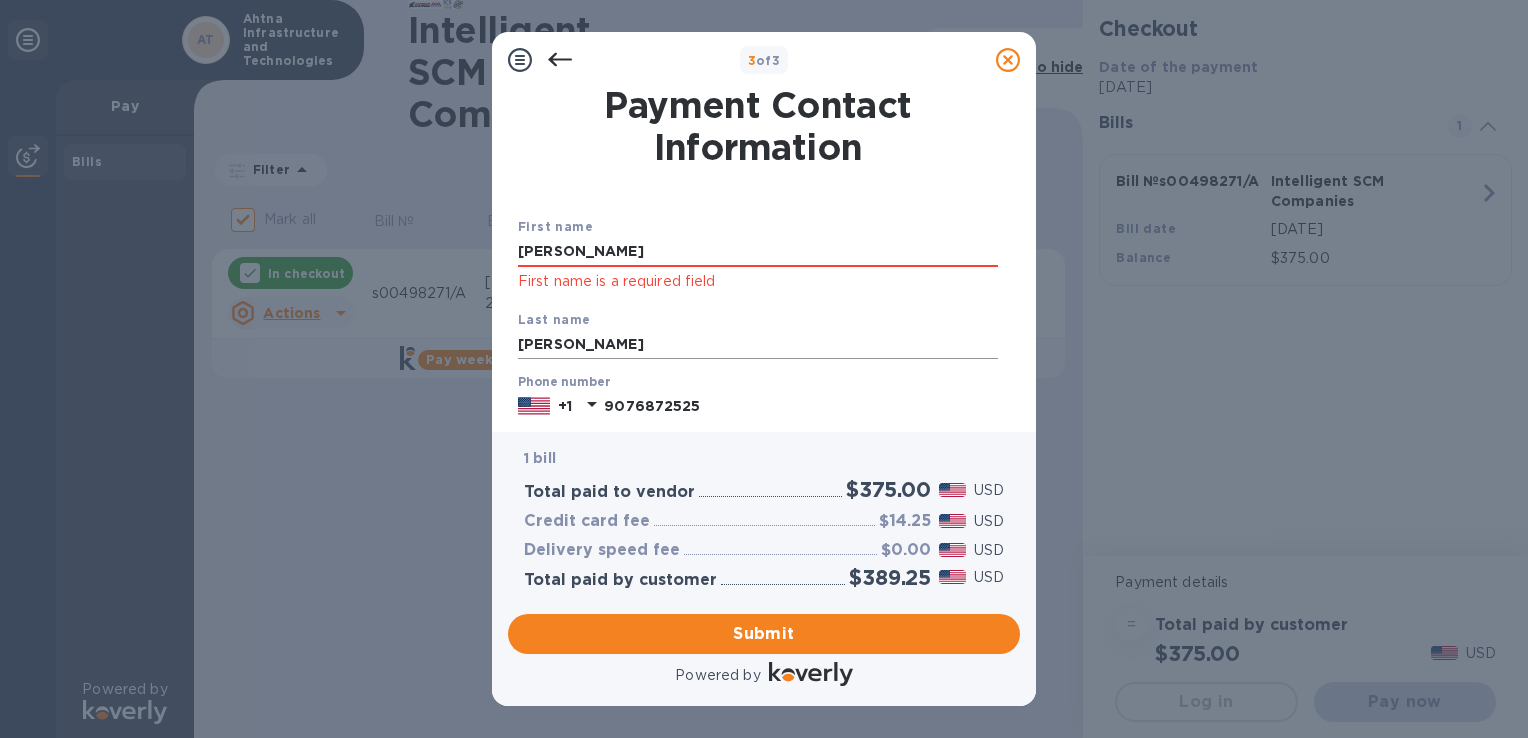type on "[PERSON_NAME]" 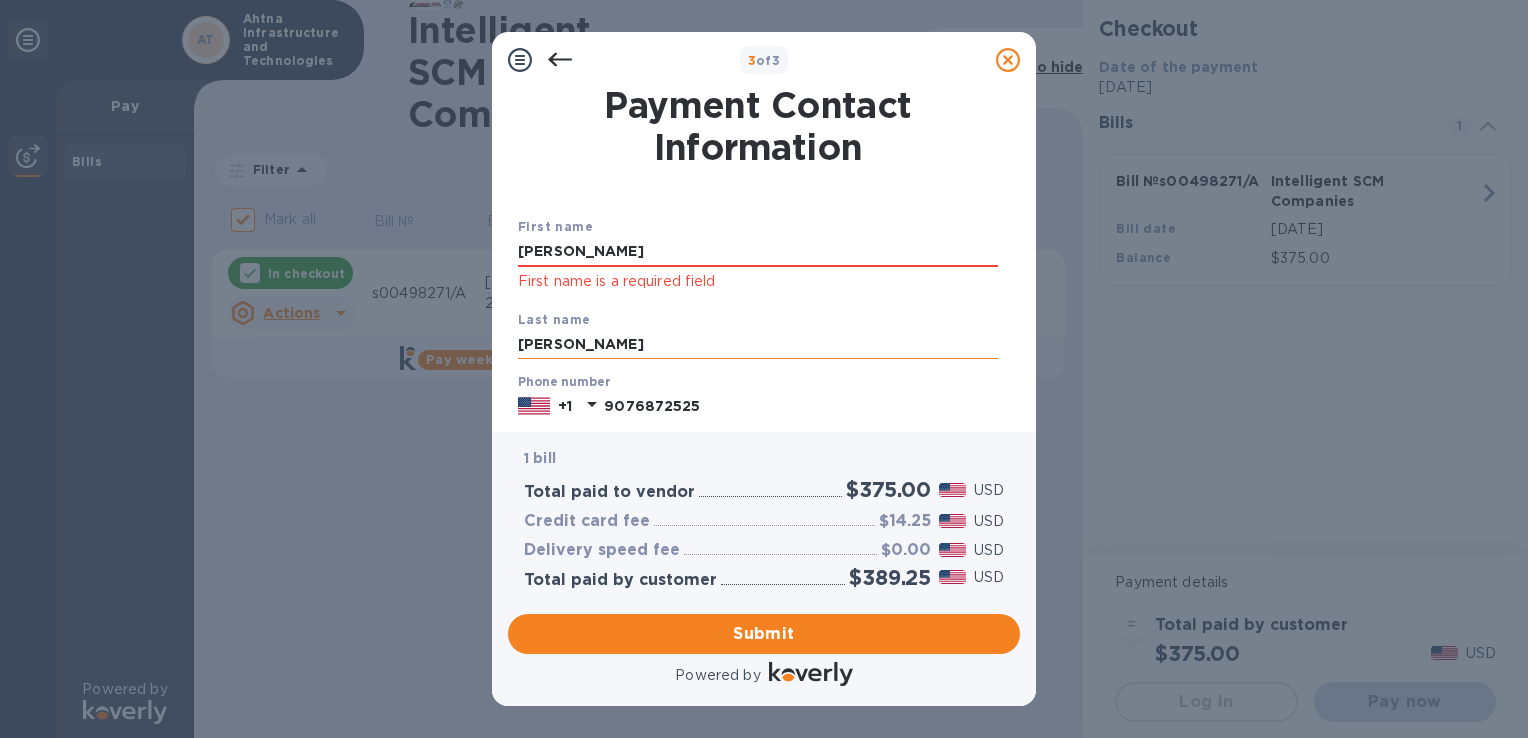 click on "[PERSON_NAME]" at bounding box center [758, 345] 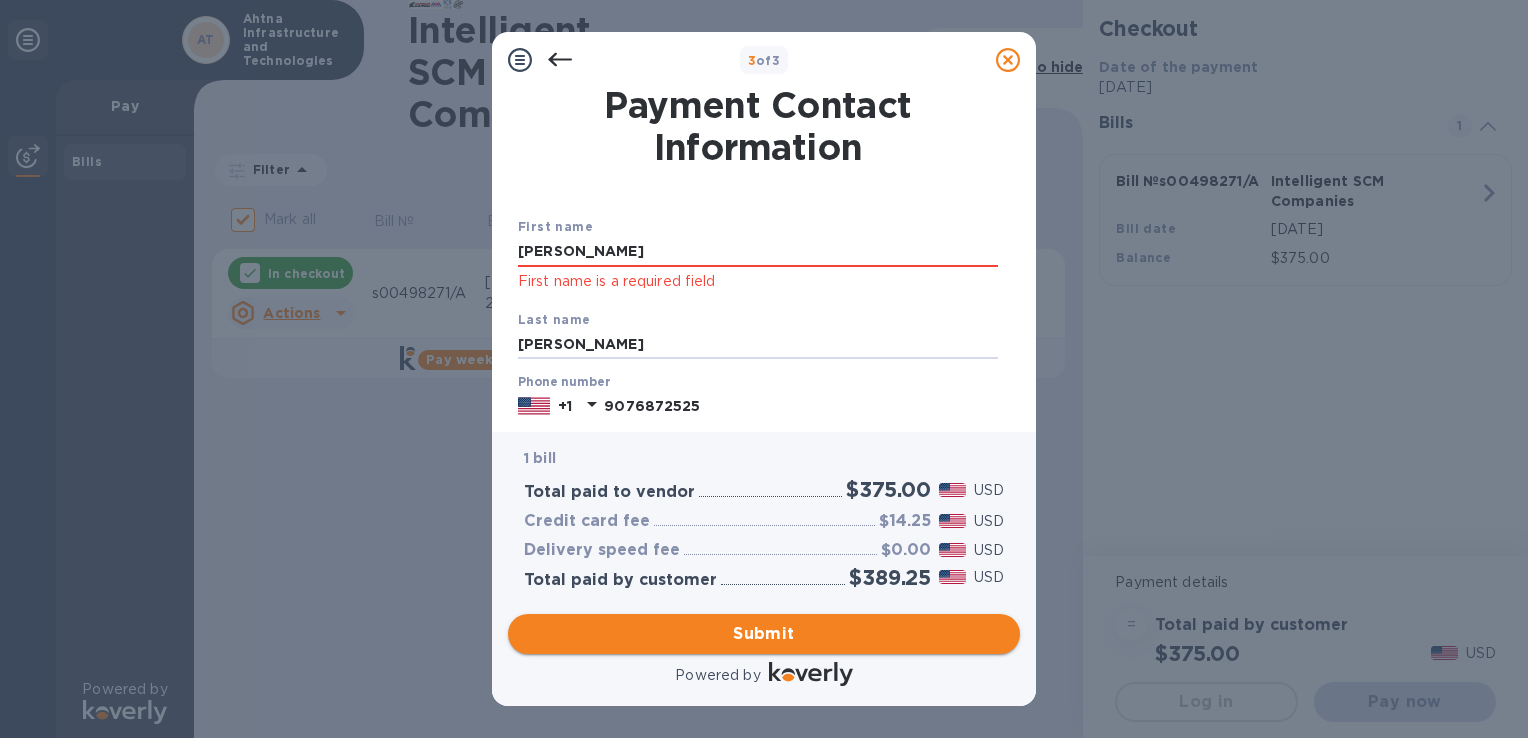 type on "[PERSON_NAME]" 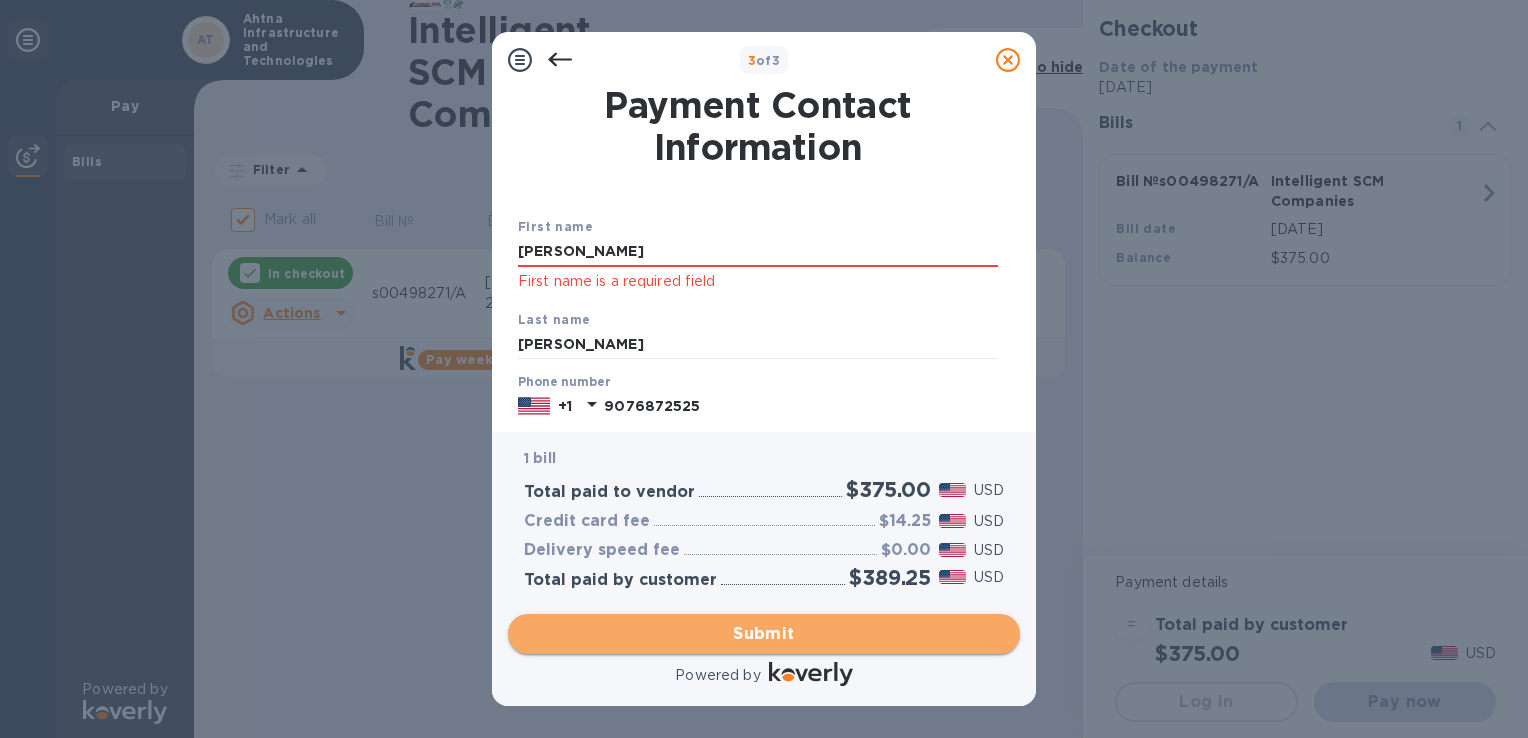 click on "Submit" at bounding box center [764, 634] 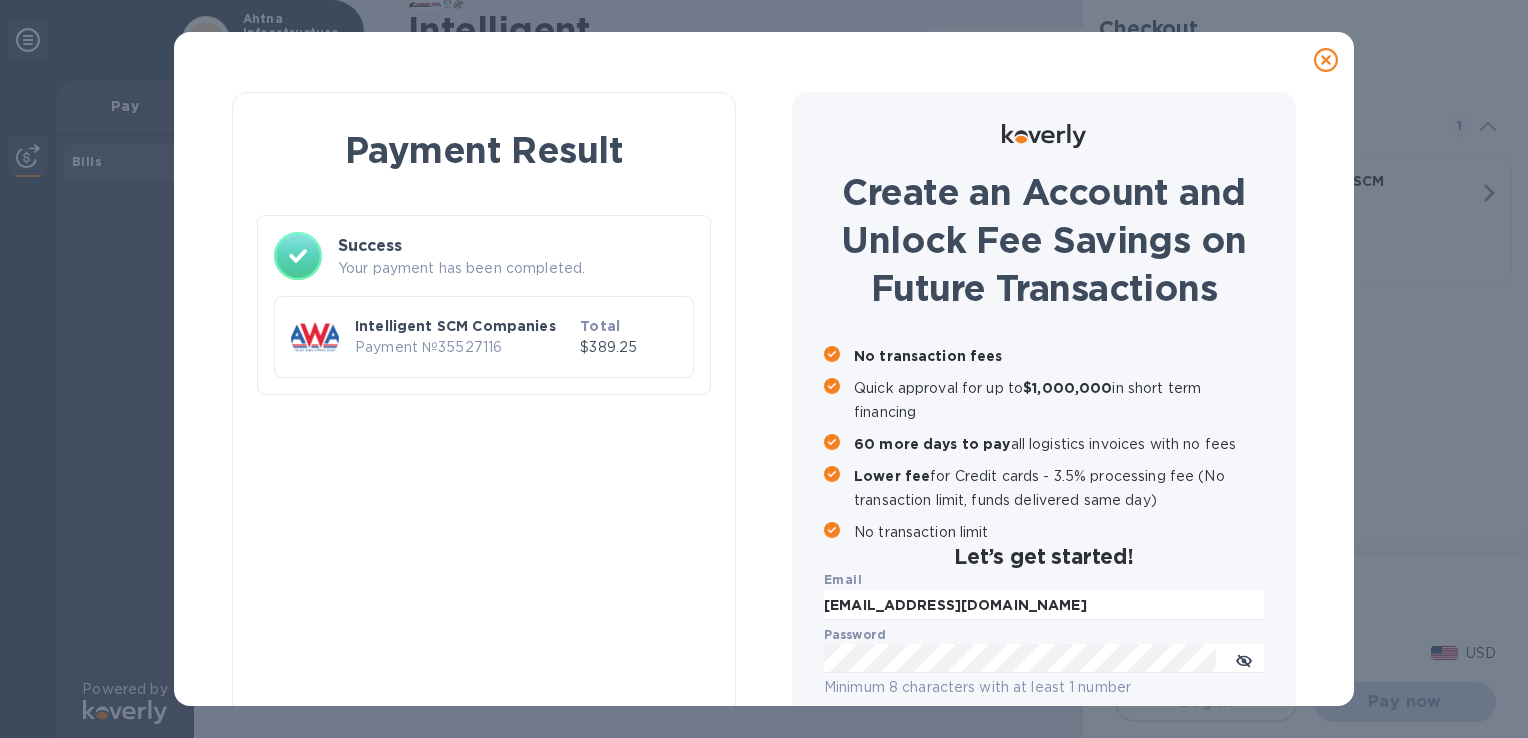 checkbox on "false" 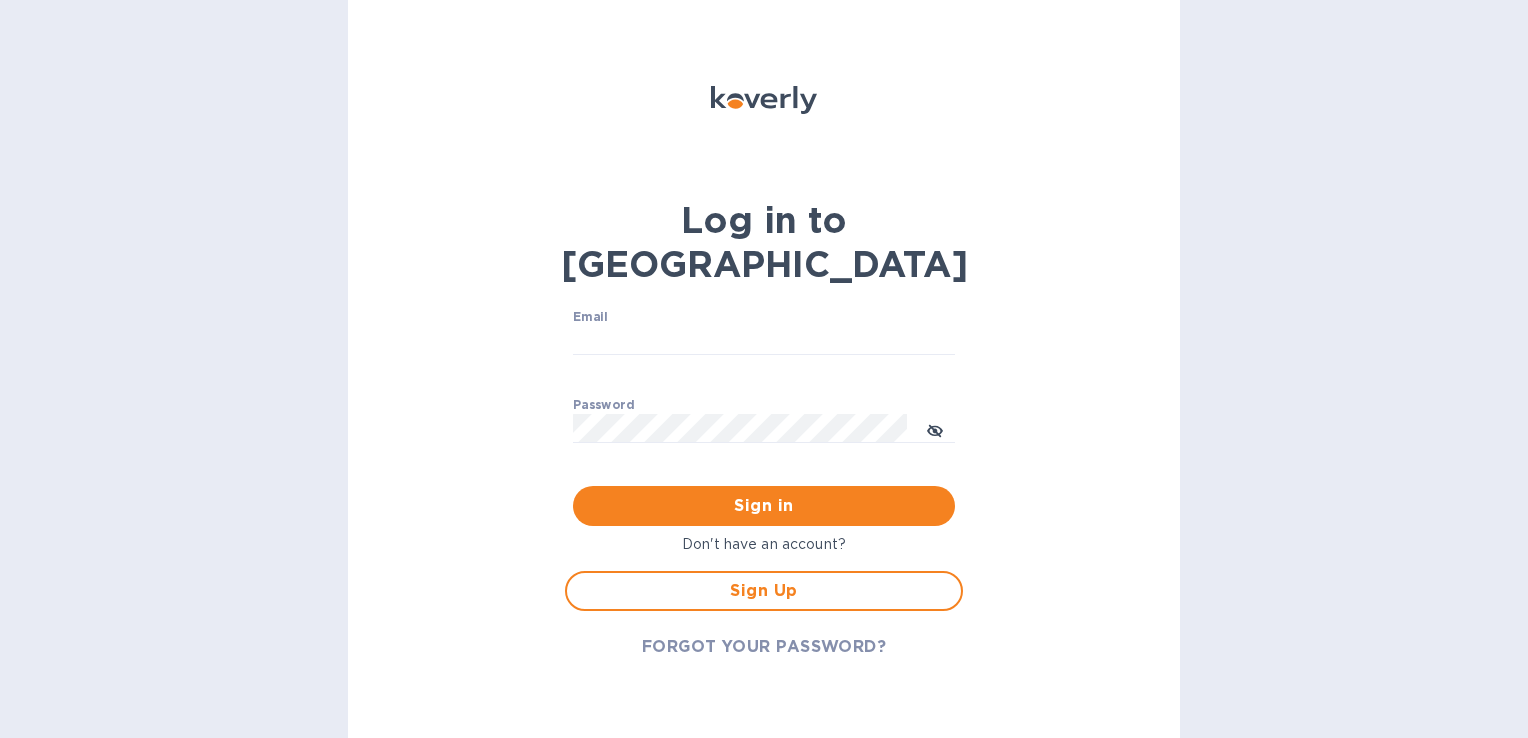 scroll, scrollTop: 0, scrollLeft: 0, axis: both 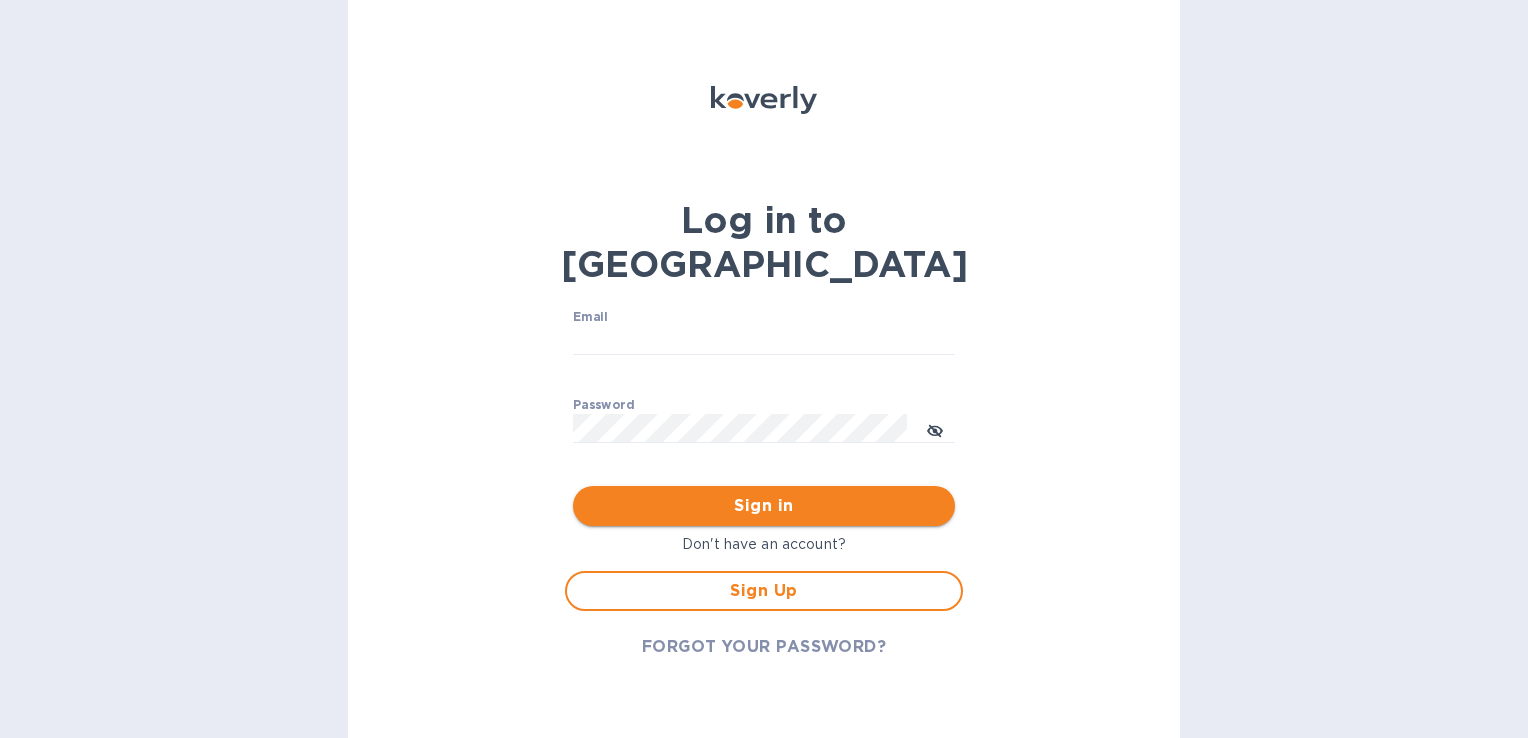 type on "[EMAIL_ADDRESS][DOMAIN_NAME]" 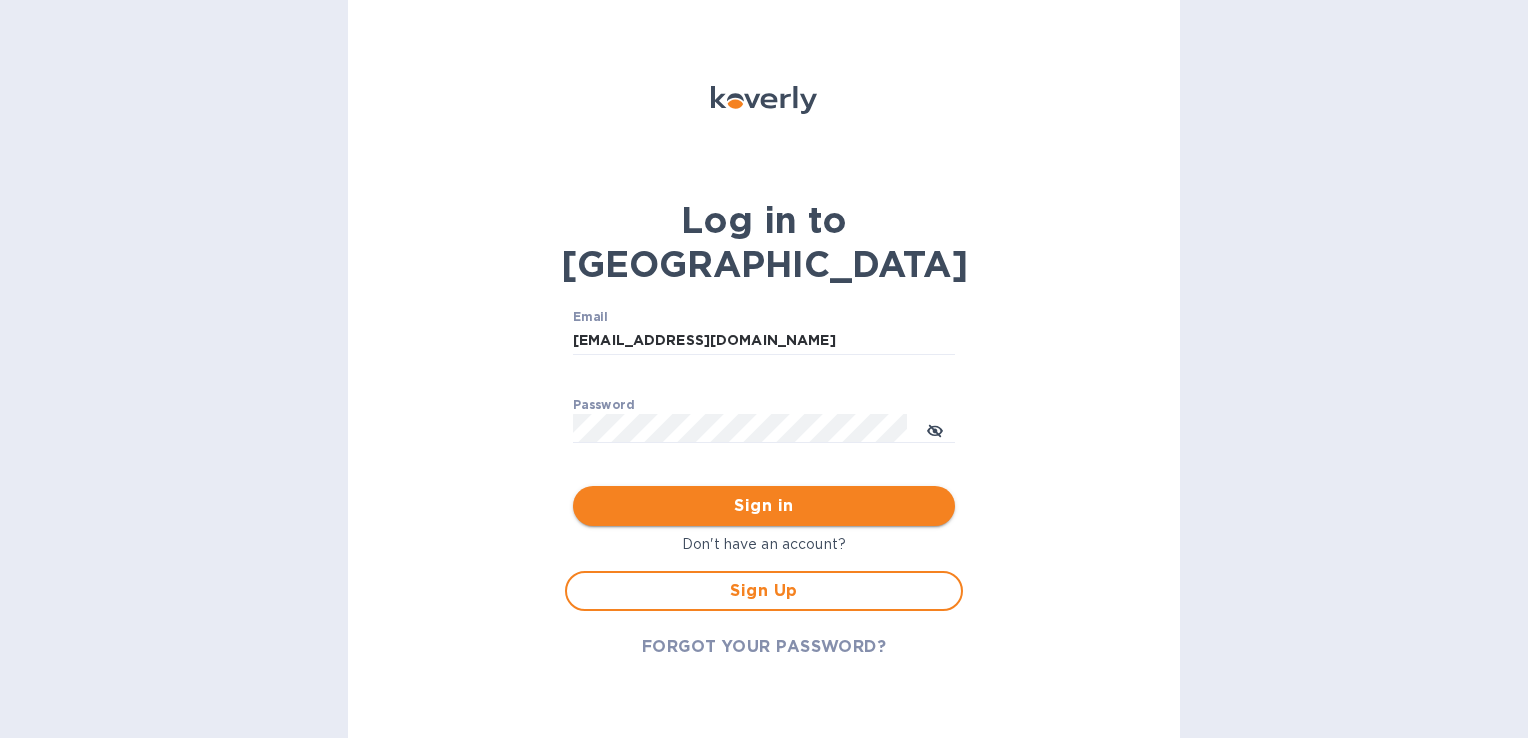 click on "Sign in" at bounding box center [764, 506] 